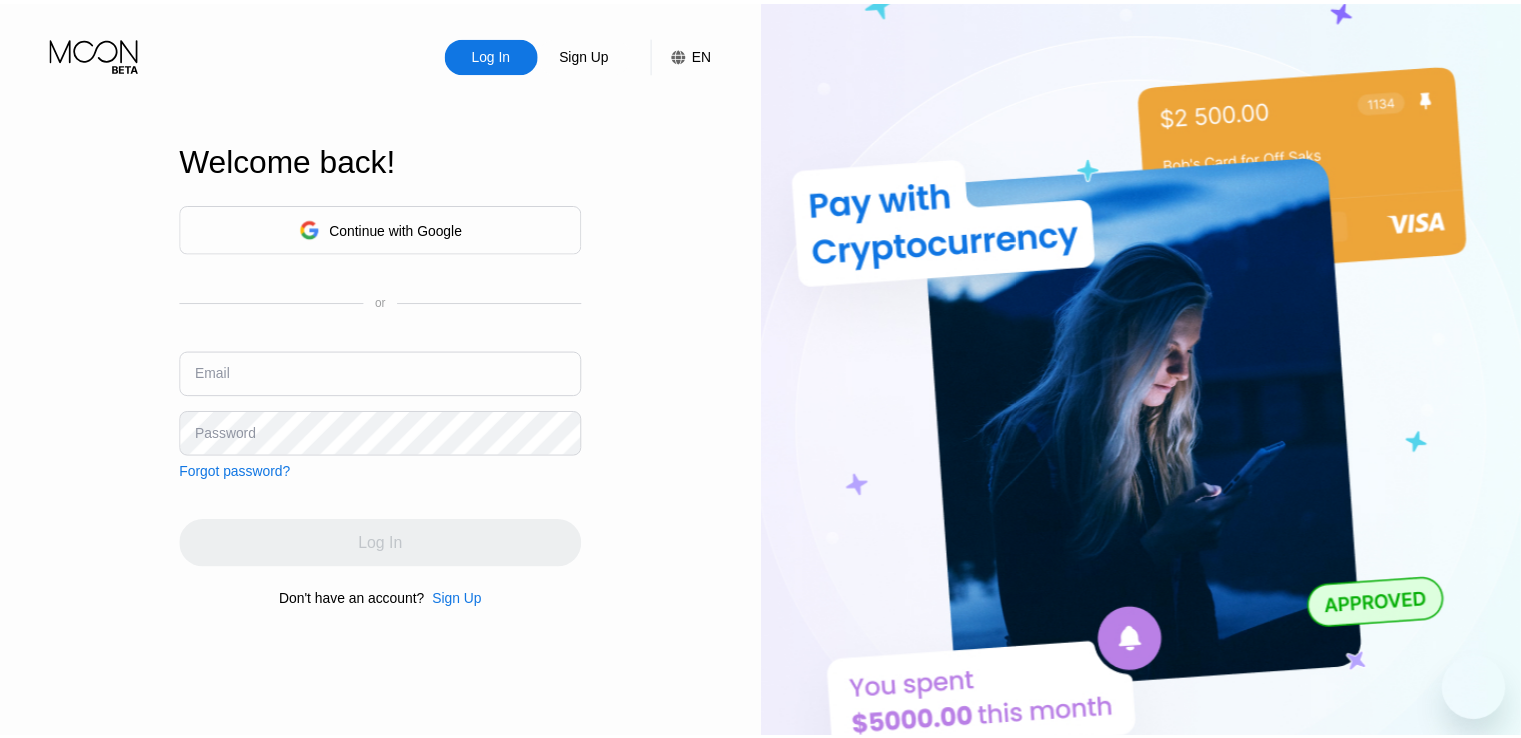 scroll, scrollTop: 0, scrollLeft: 0, axis: both 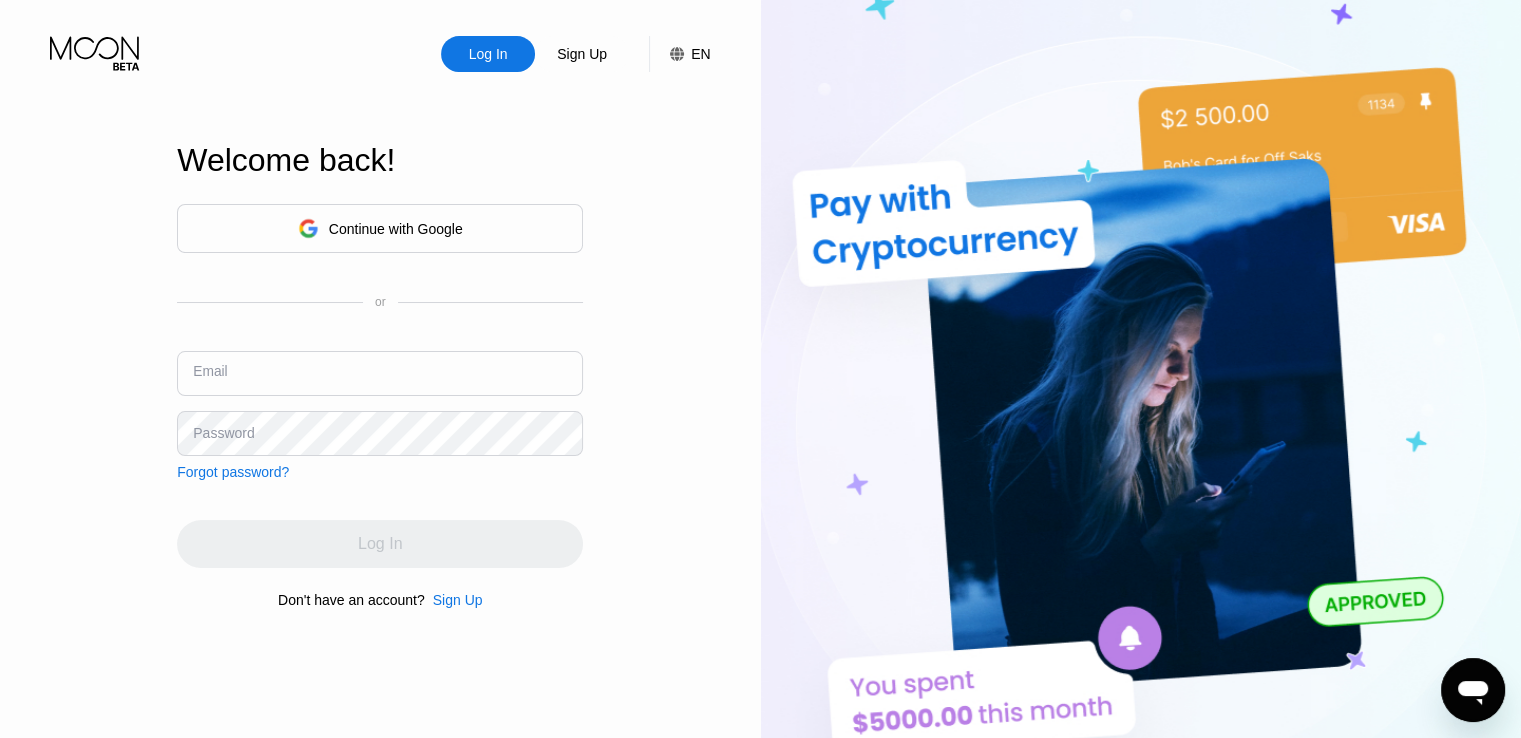 click at bounding box center (380, 373) 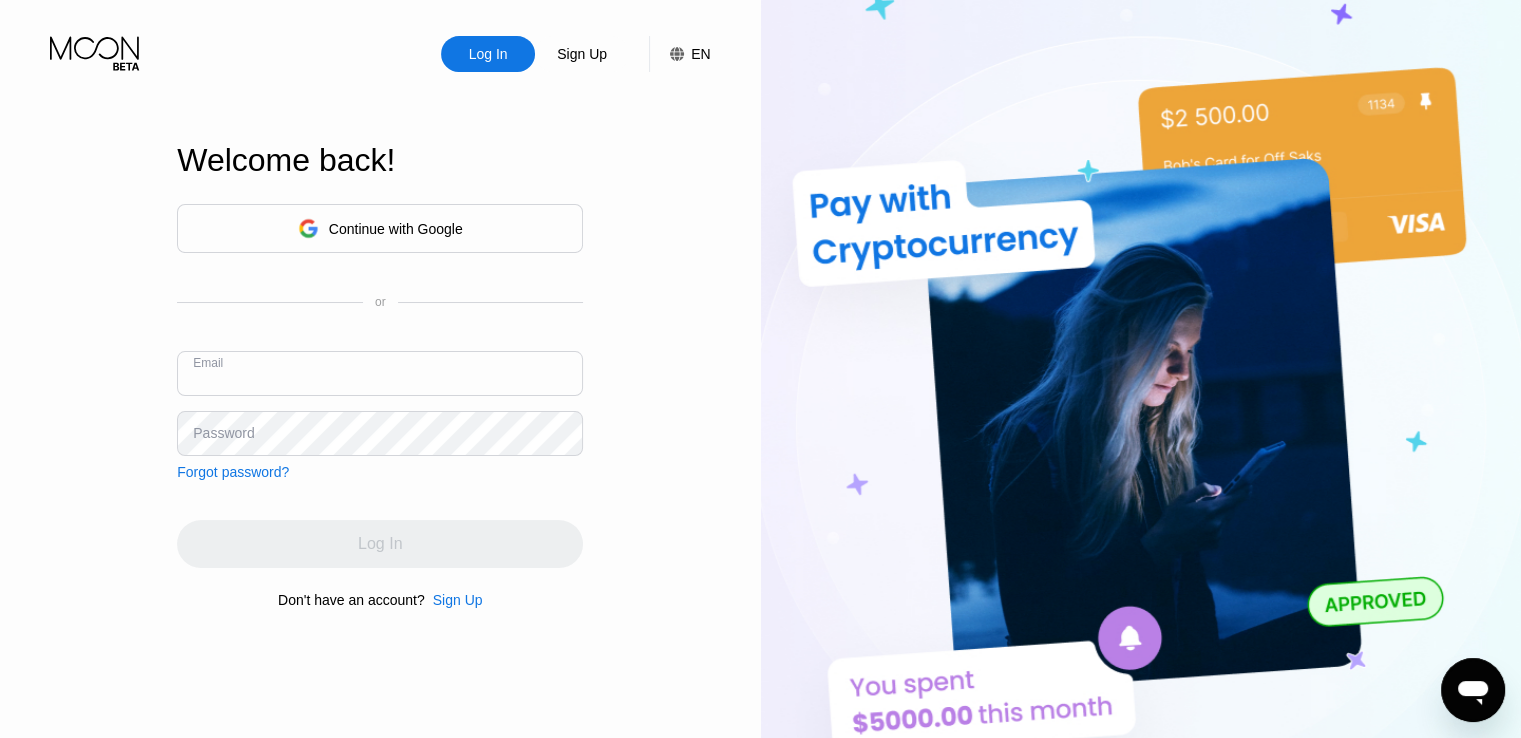 click at bounding box center (380, 373) 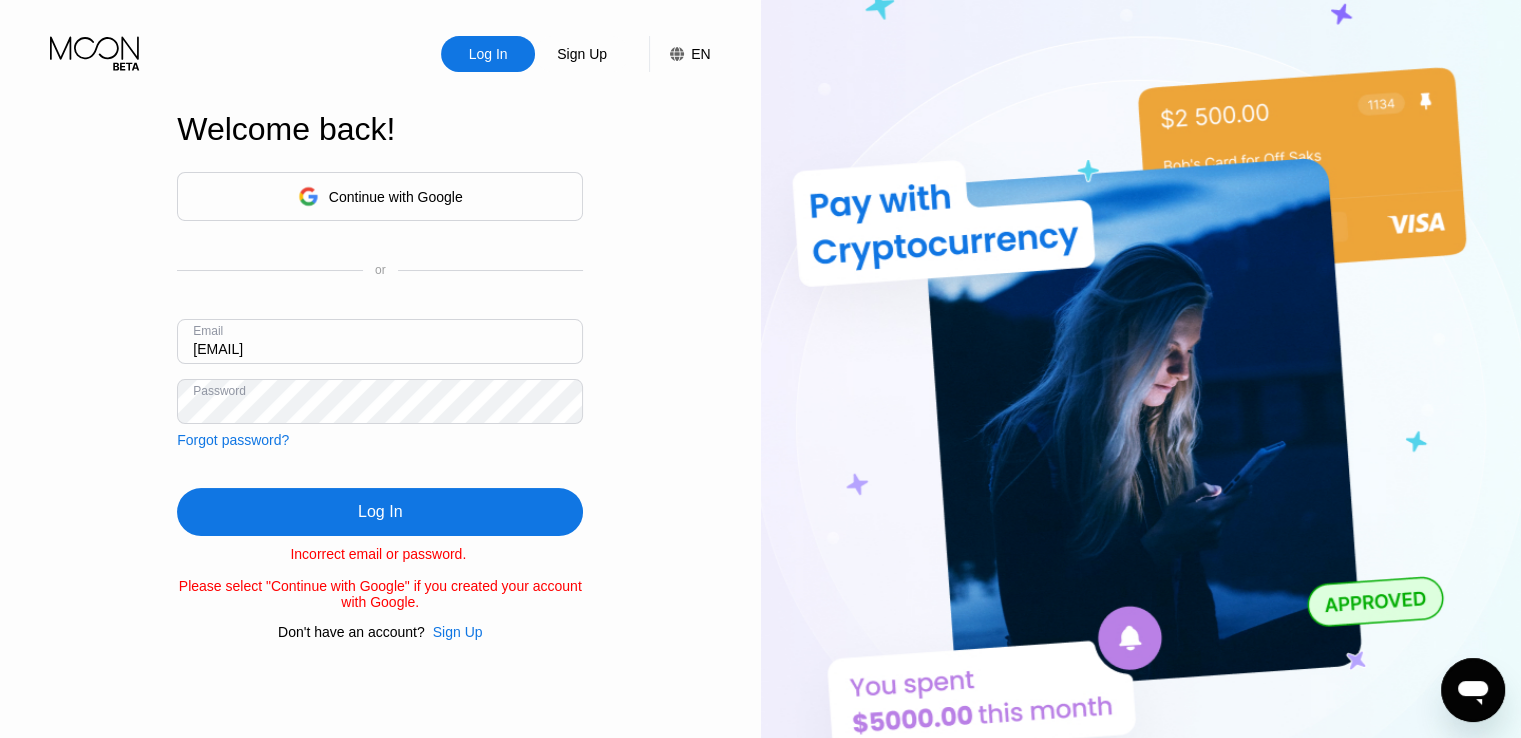 click on "yellowkiddweil@protonmail.com" at bounding box center (380, 341) 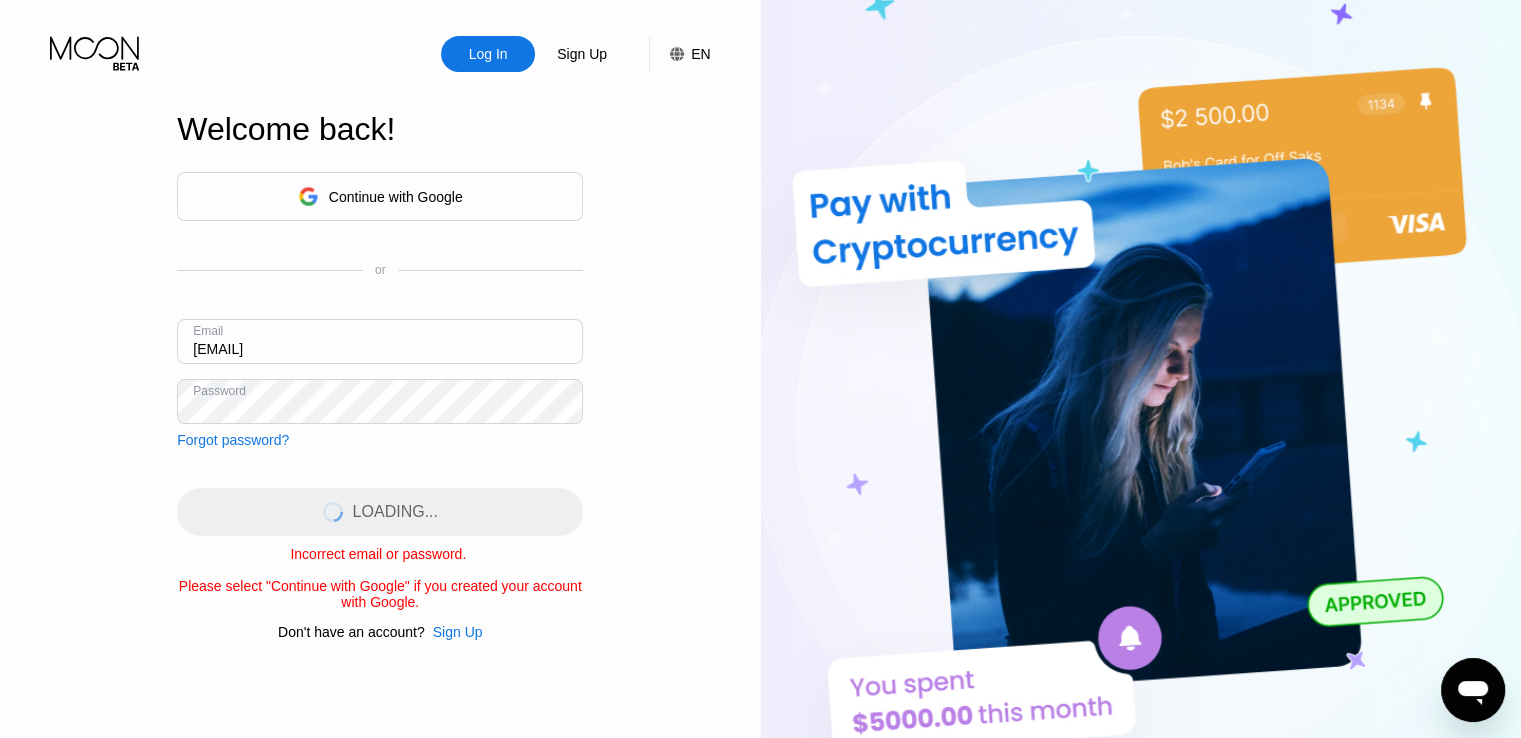 click on "Forgot password?" at bounding box center [233, 440] 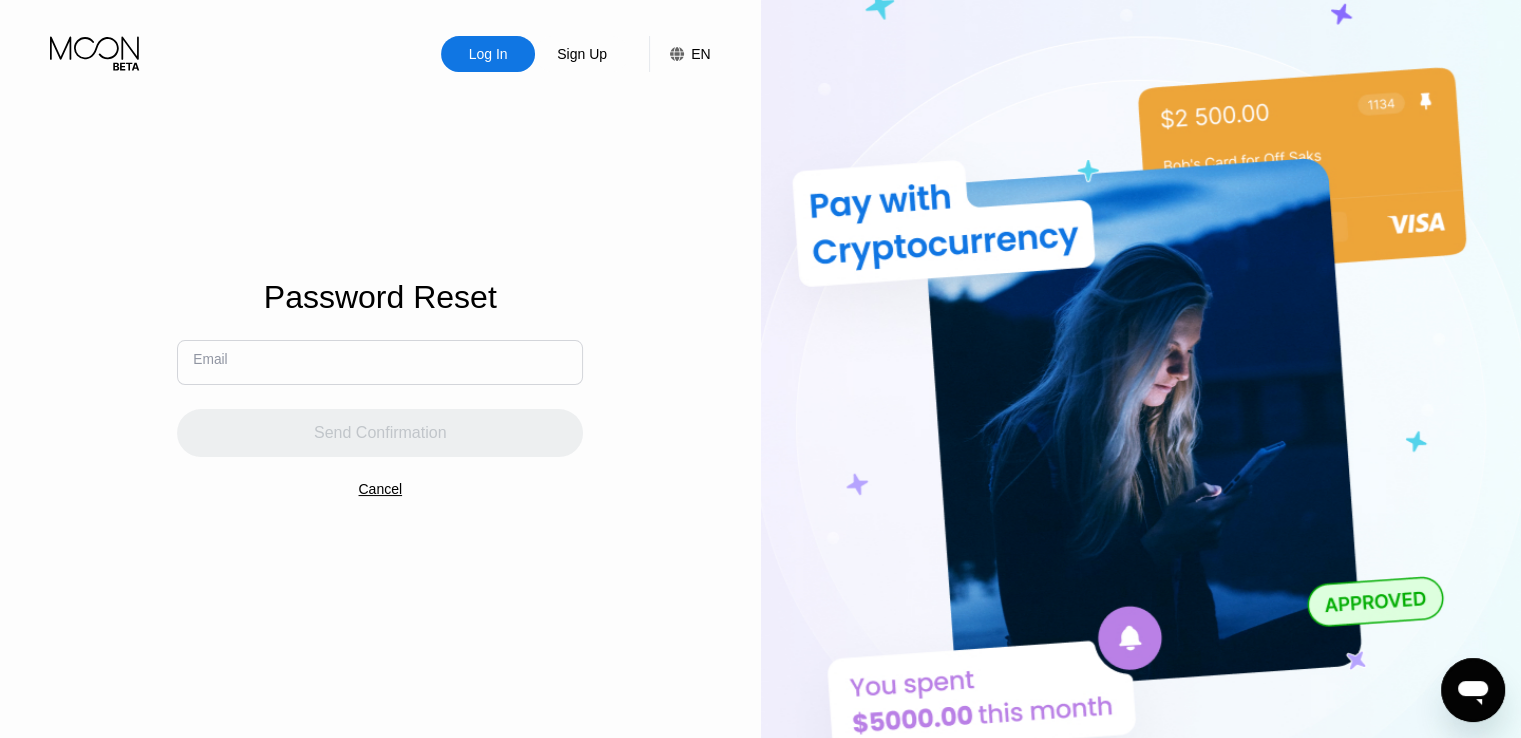 click at bounding box center [380, 362] 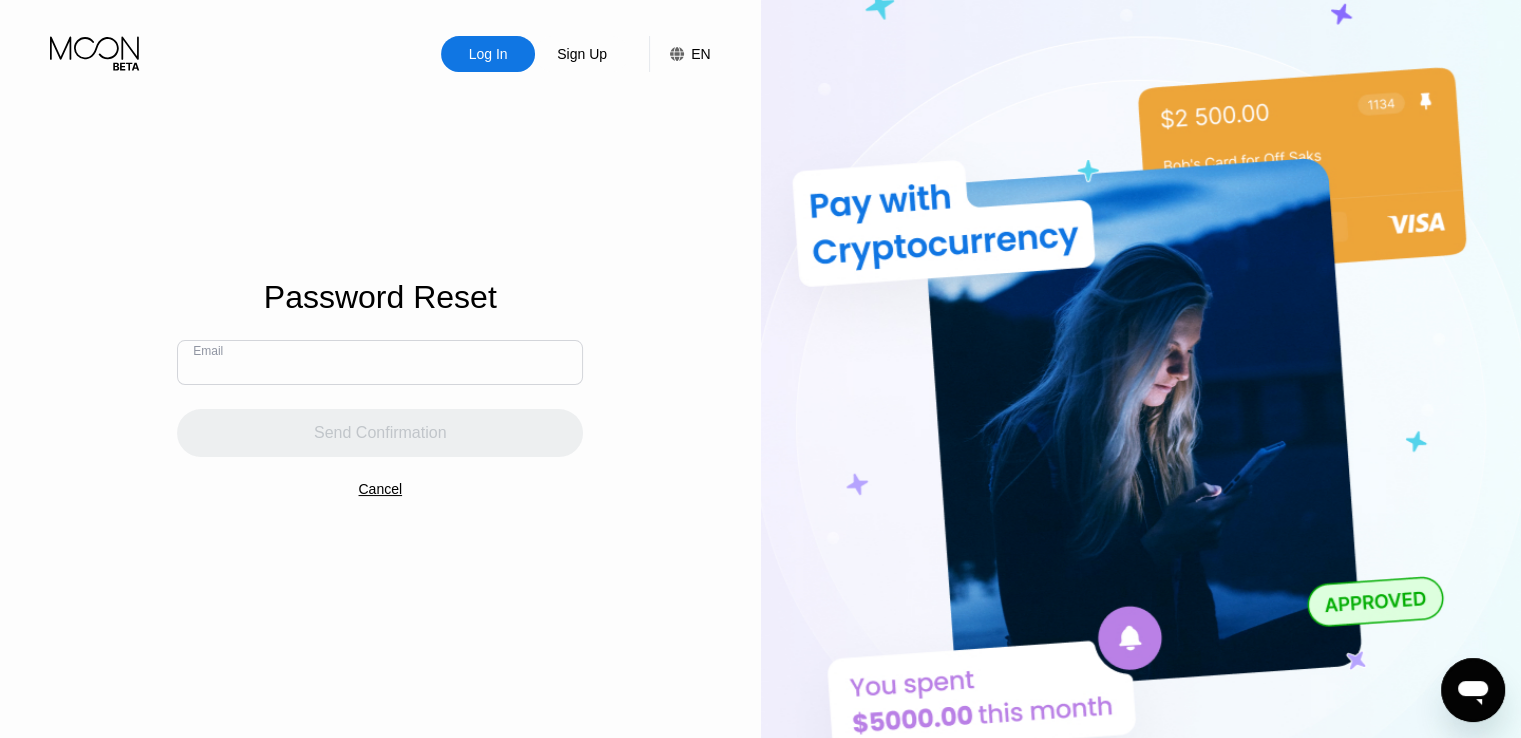 paste on "[EMAIL]" 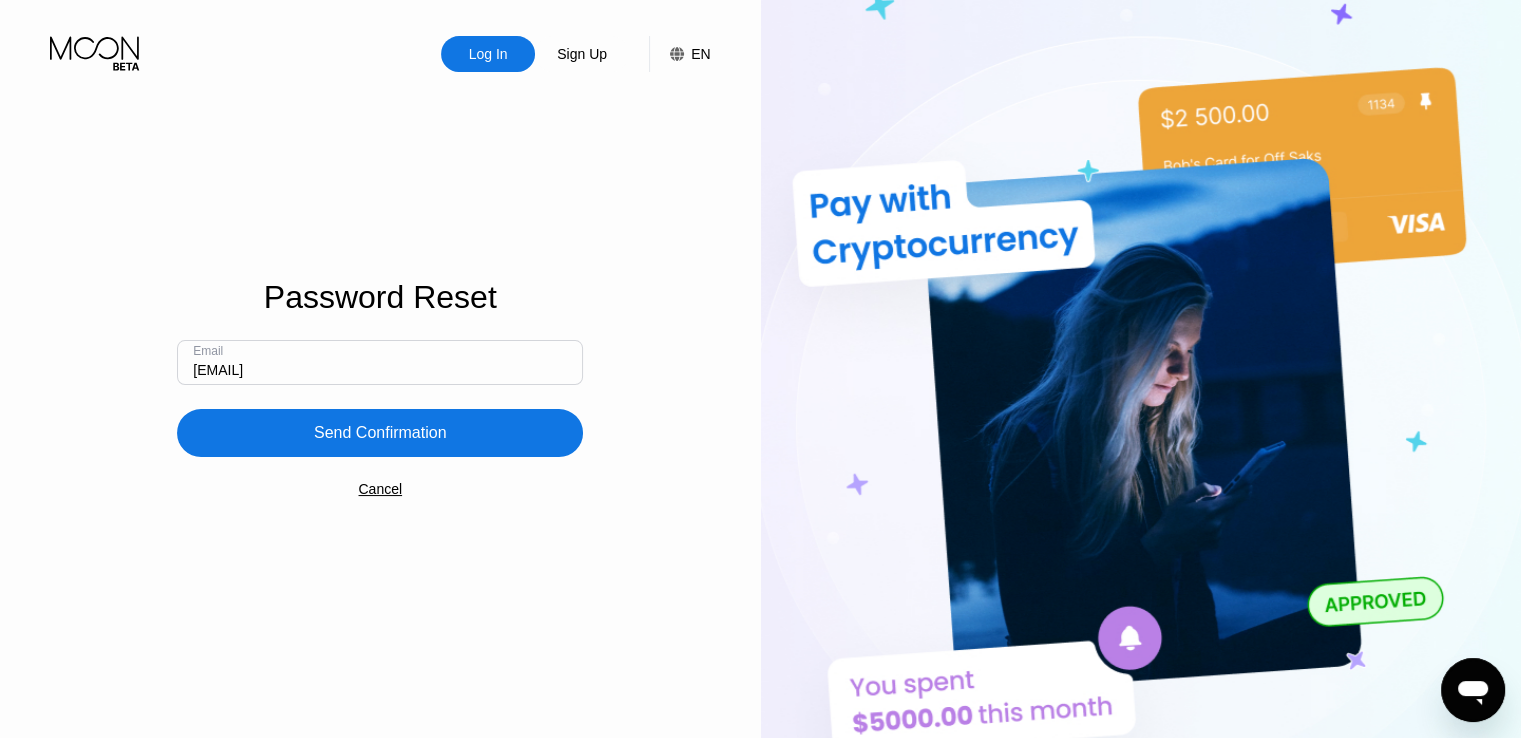 type on "[EMAIL]" 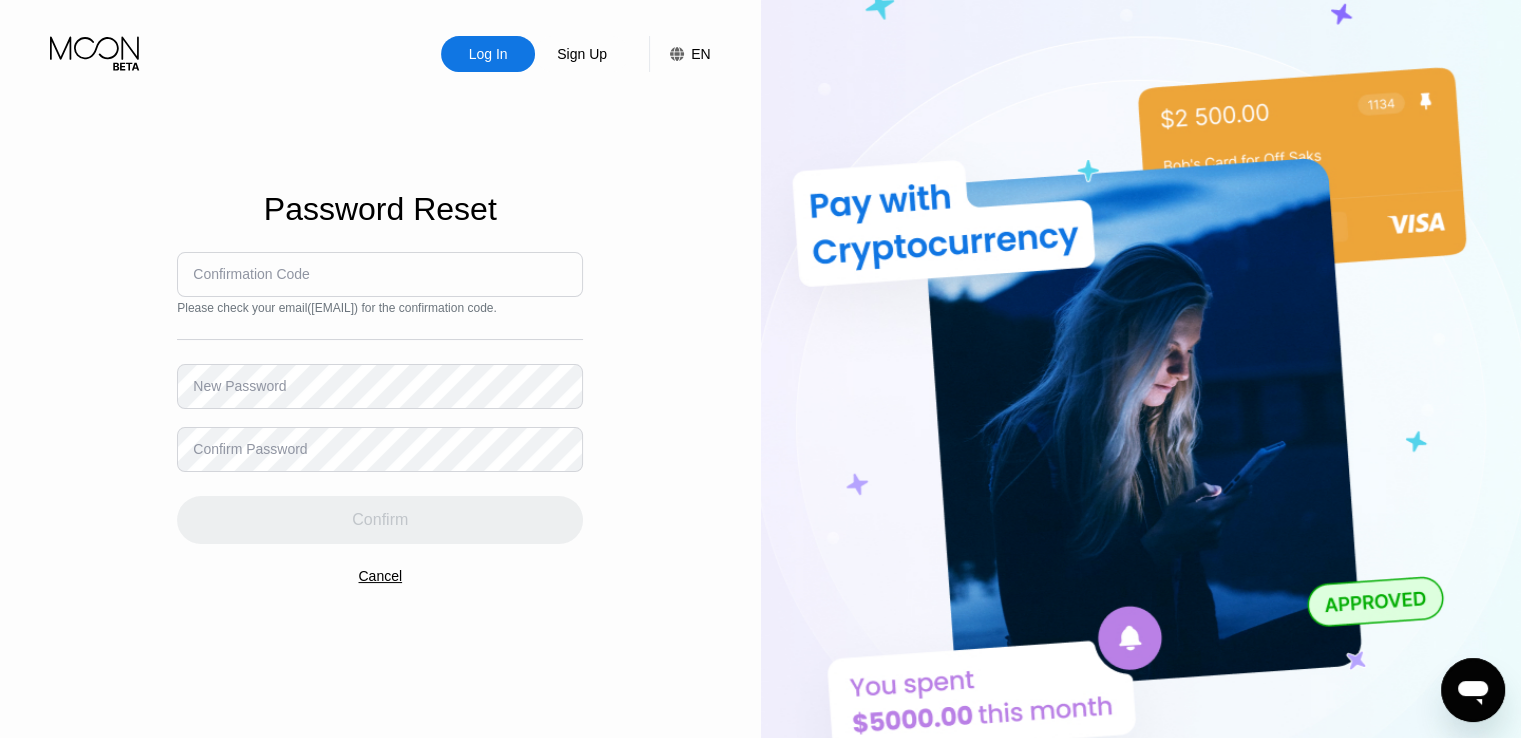 click at bounding box center [380, 274] 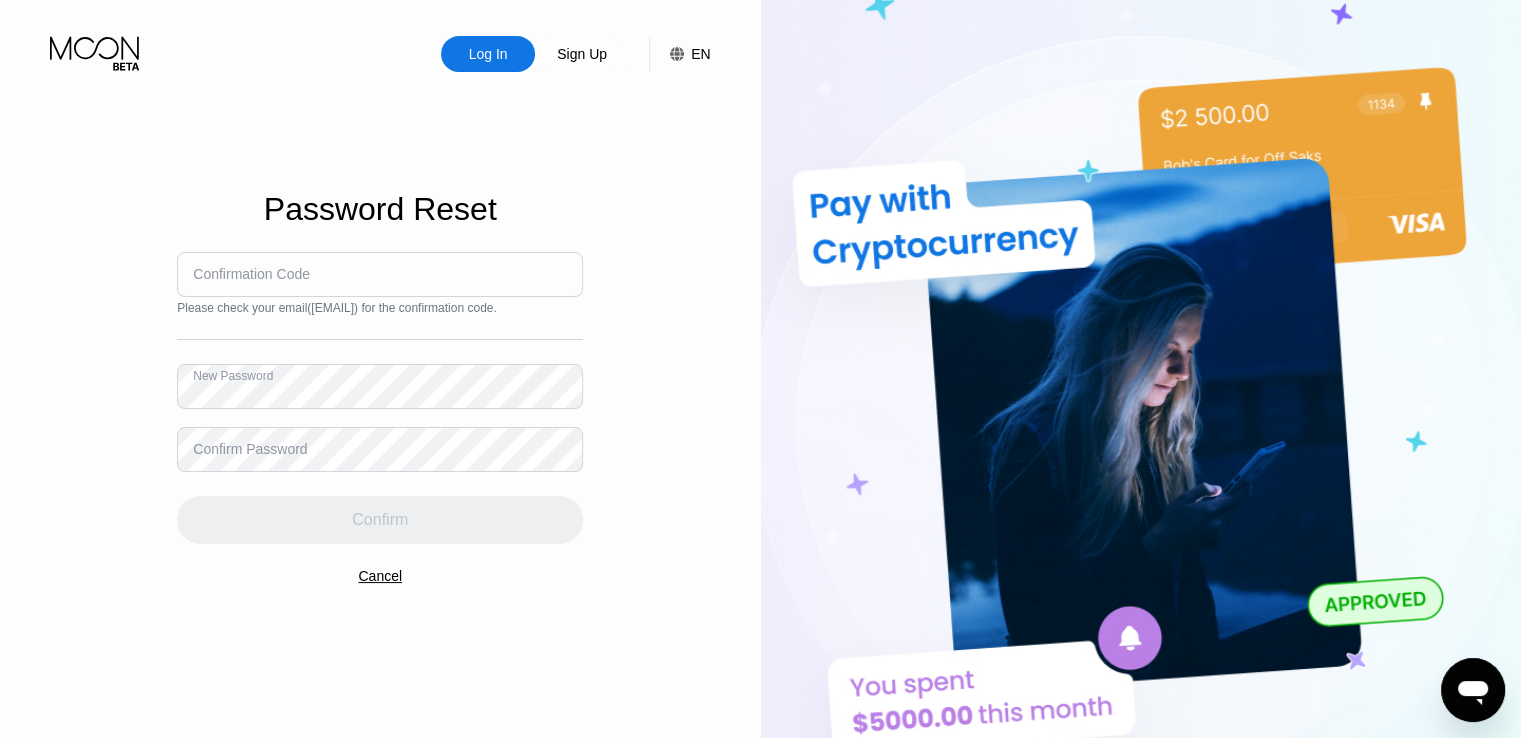 click on "Confirmation Code Please check your email  ( ronnedavidd@gmail.com )   for the confirmation code. New Password Confirm Password Confirm" at bounding box center [380, 398] 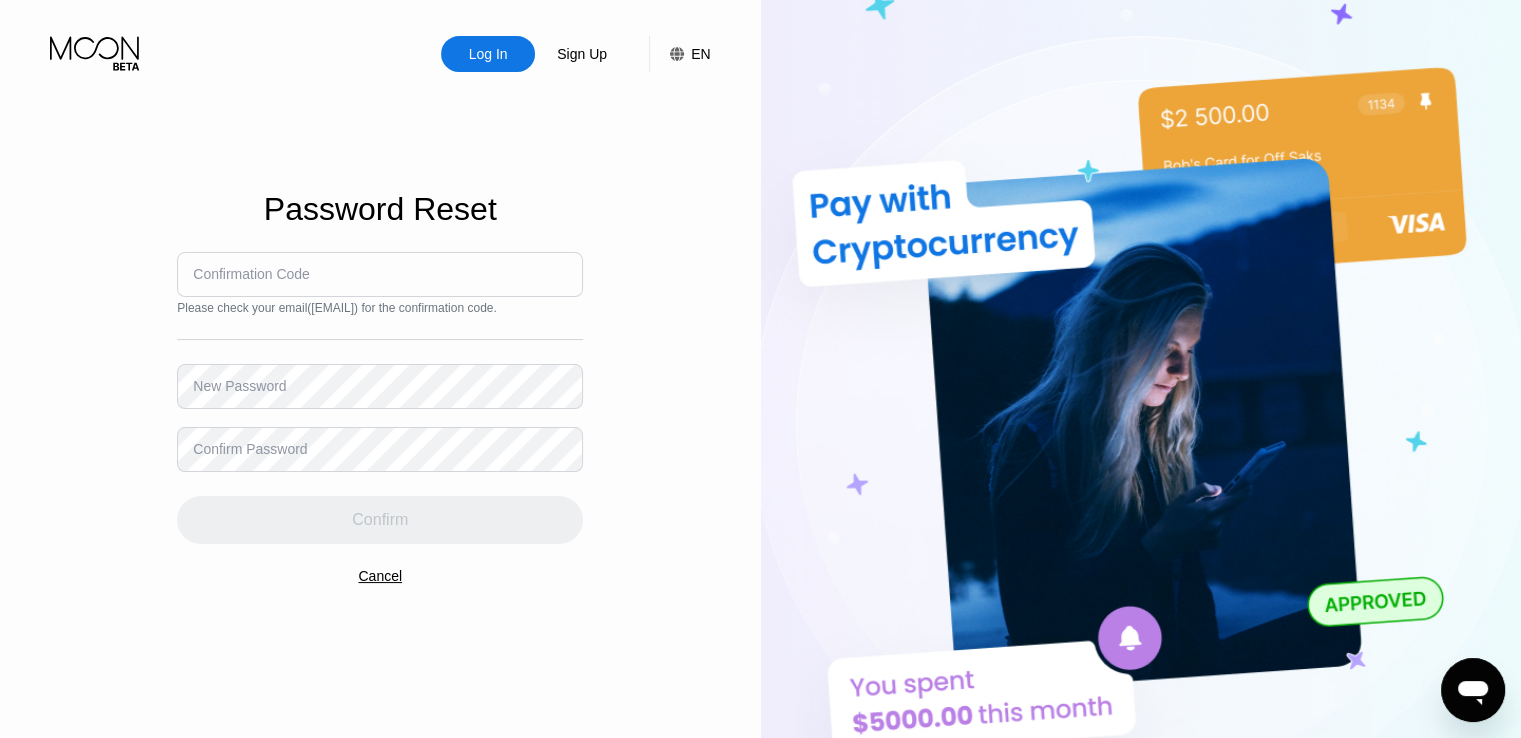 click at bounding box center (380, 274) 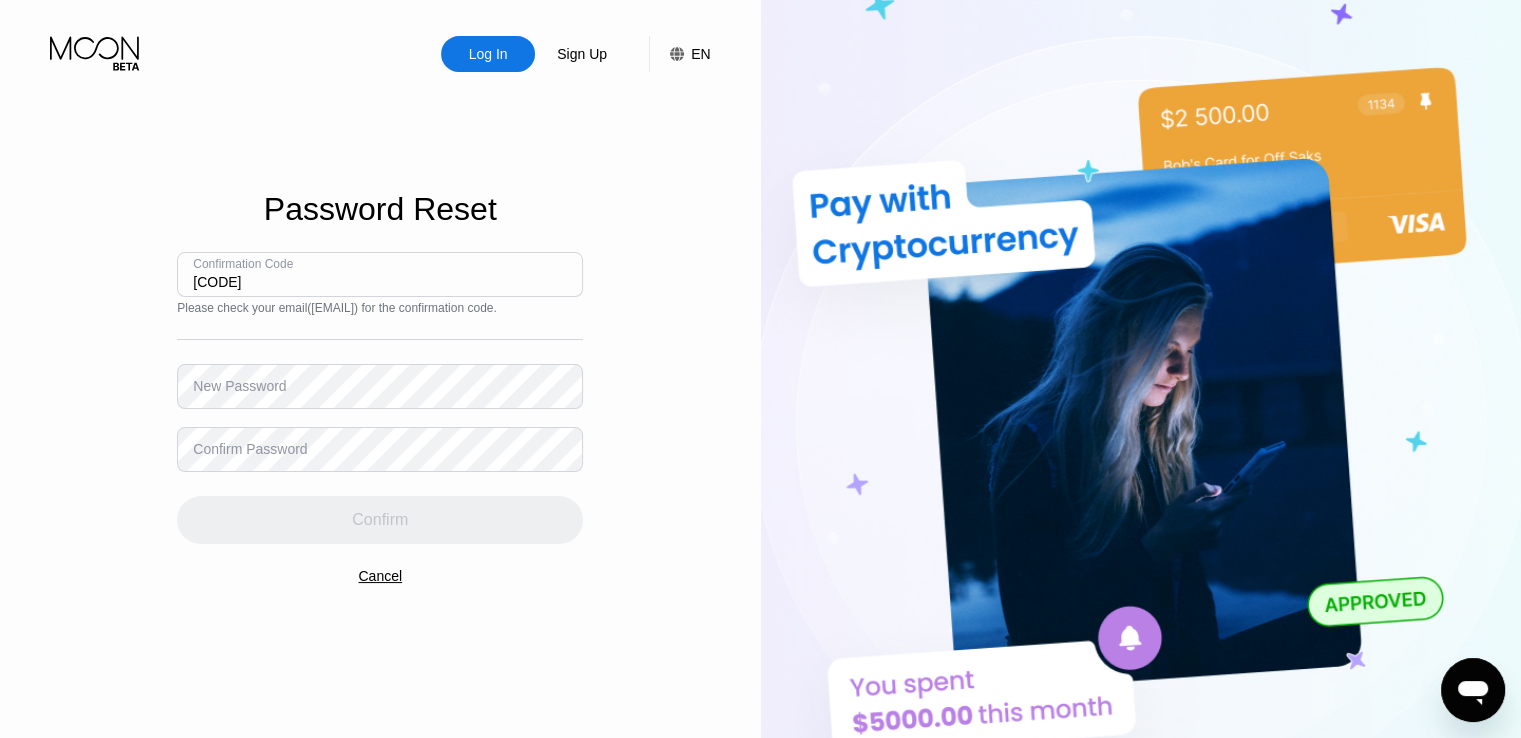 type on "237935" 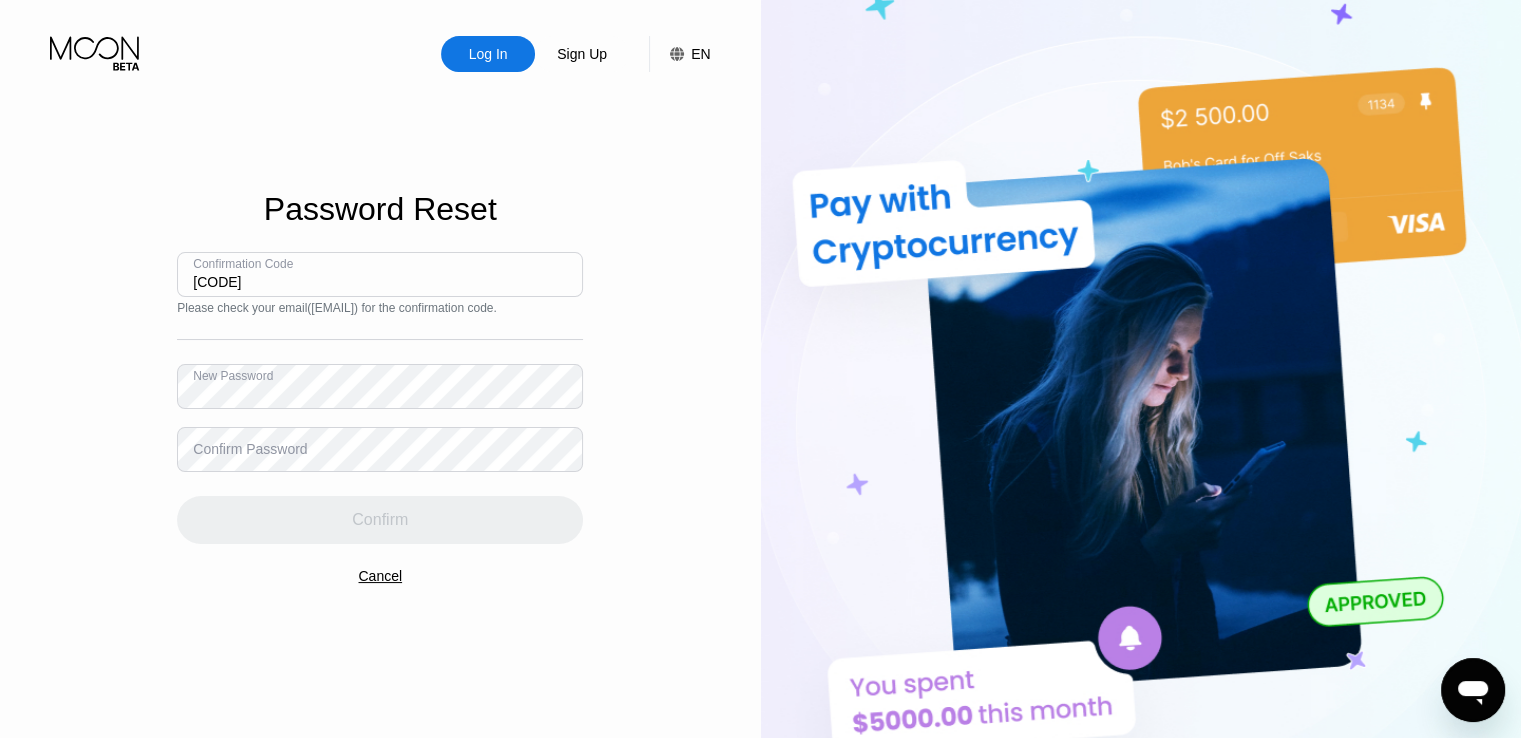 click on "Confirm" at bounding box center (380, 508) 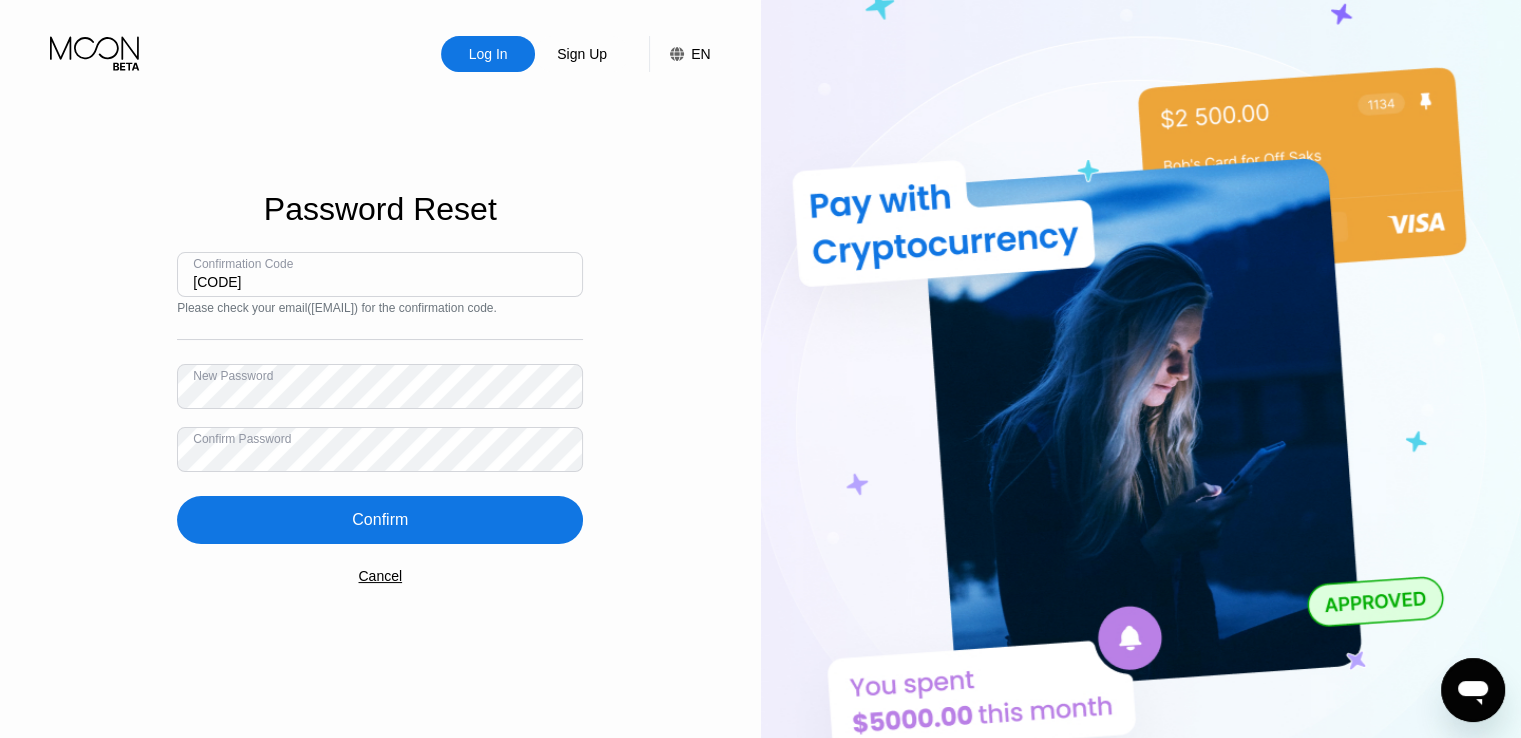 click on "Confirm" at bounding box center (380, 520) 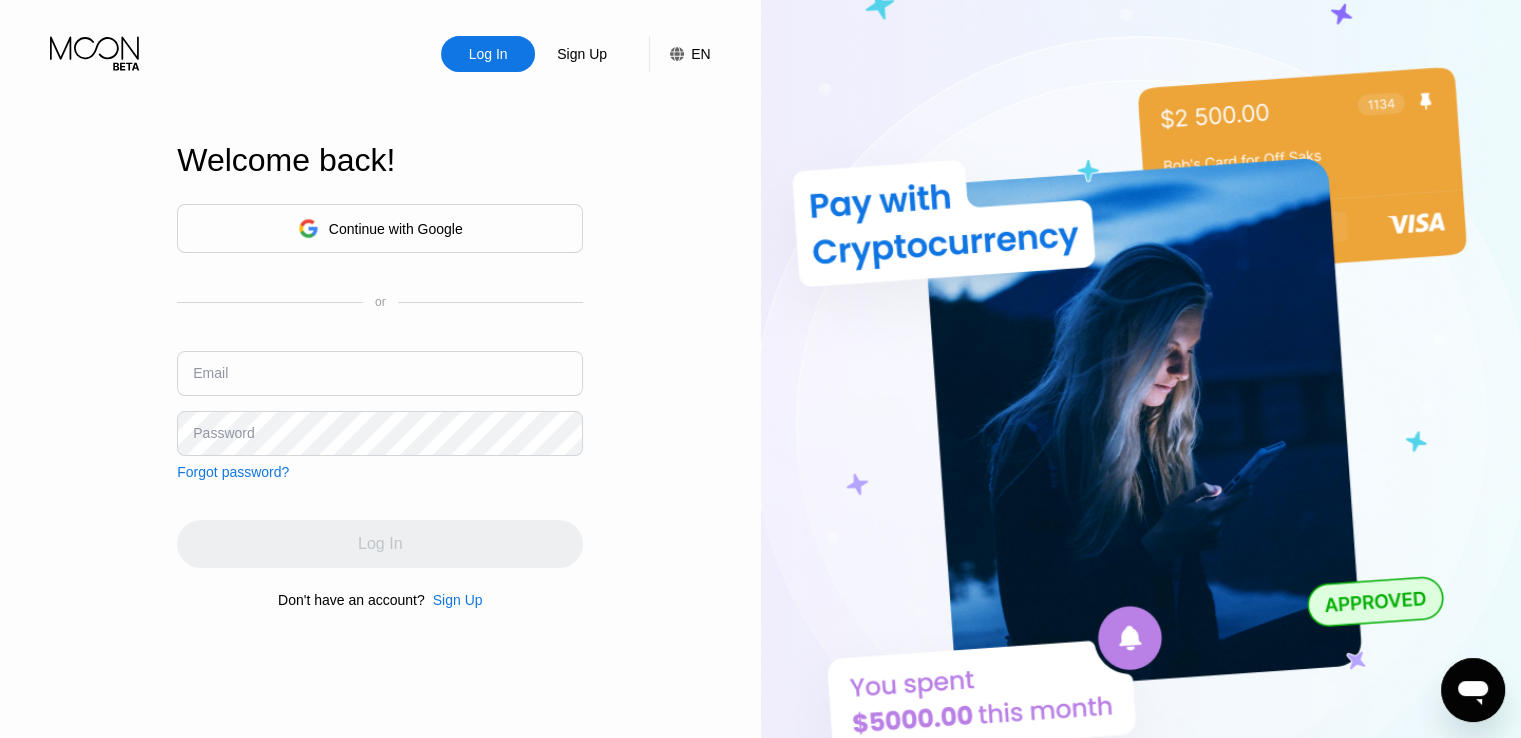 click at bounding box center (380, 373) 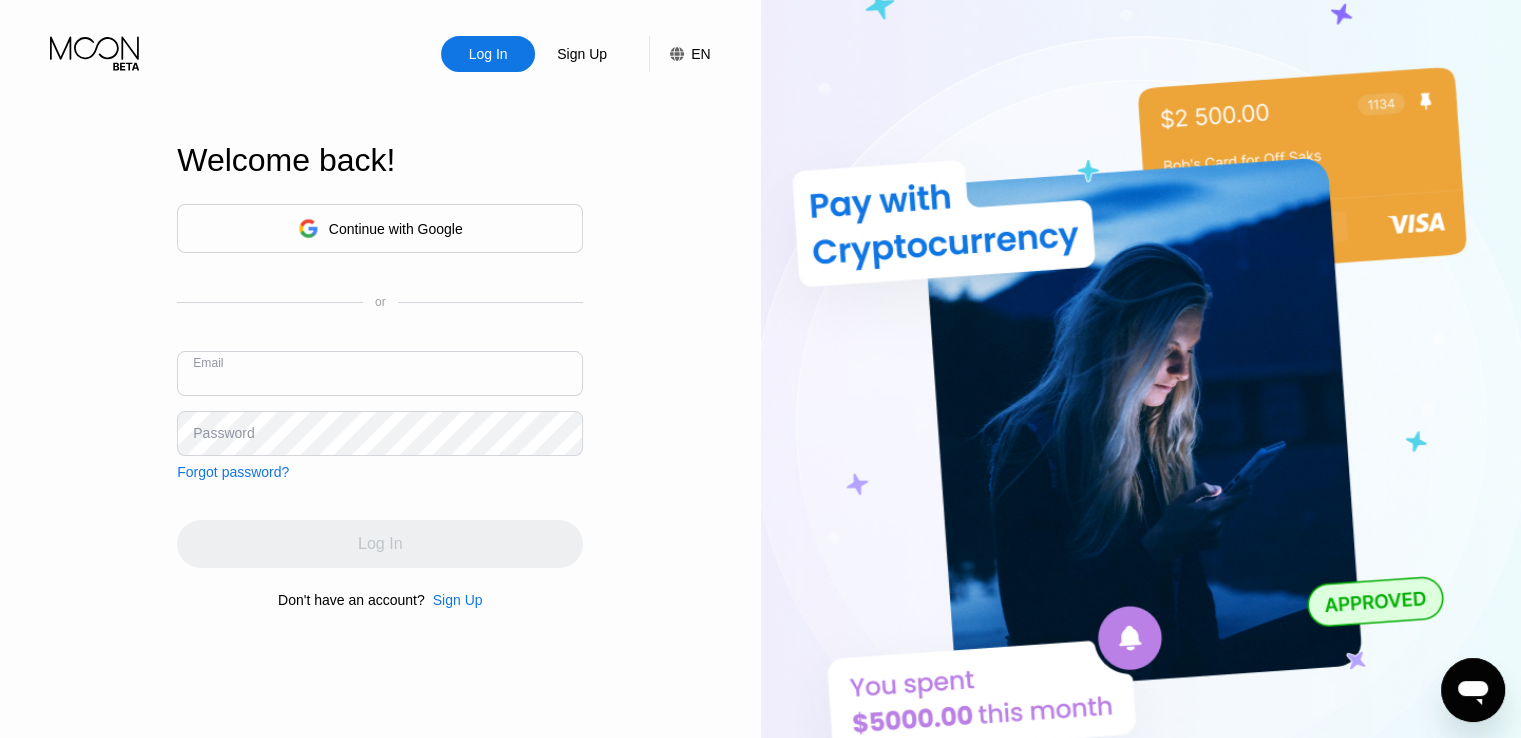 click at bounding box center [380, 373] 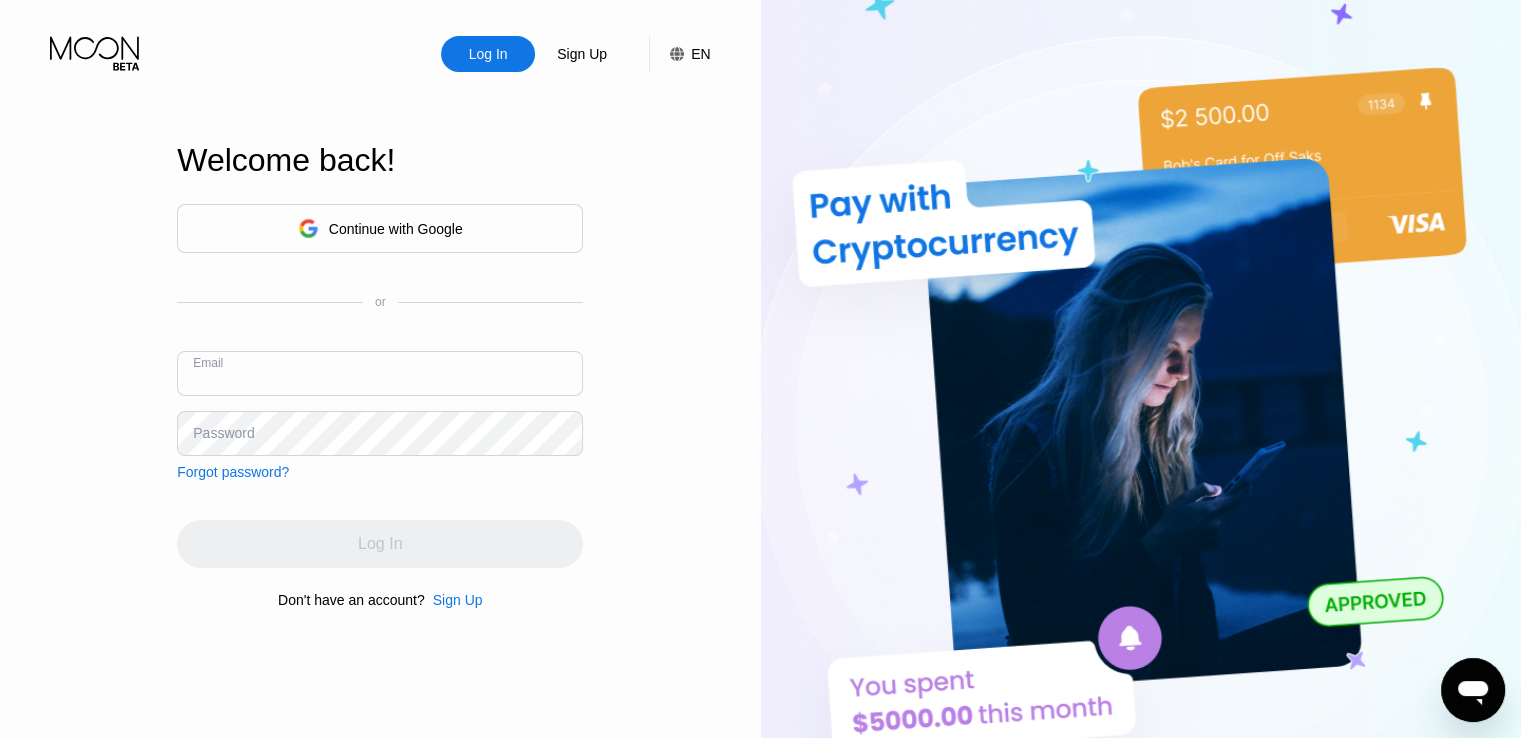 paste on "[EMAIL]" 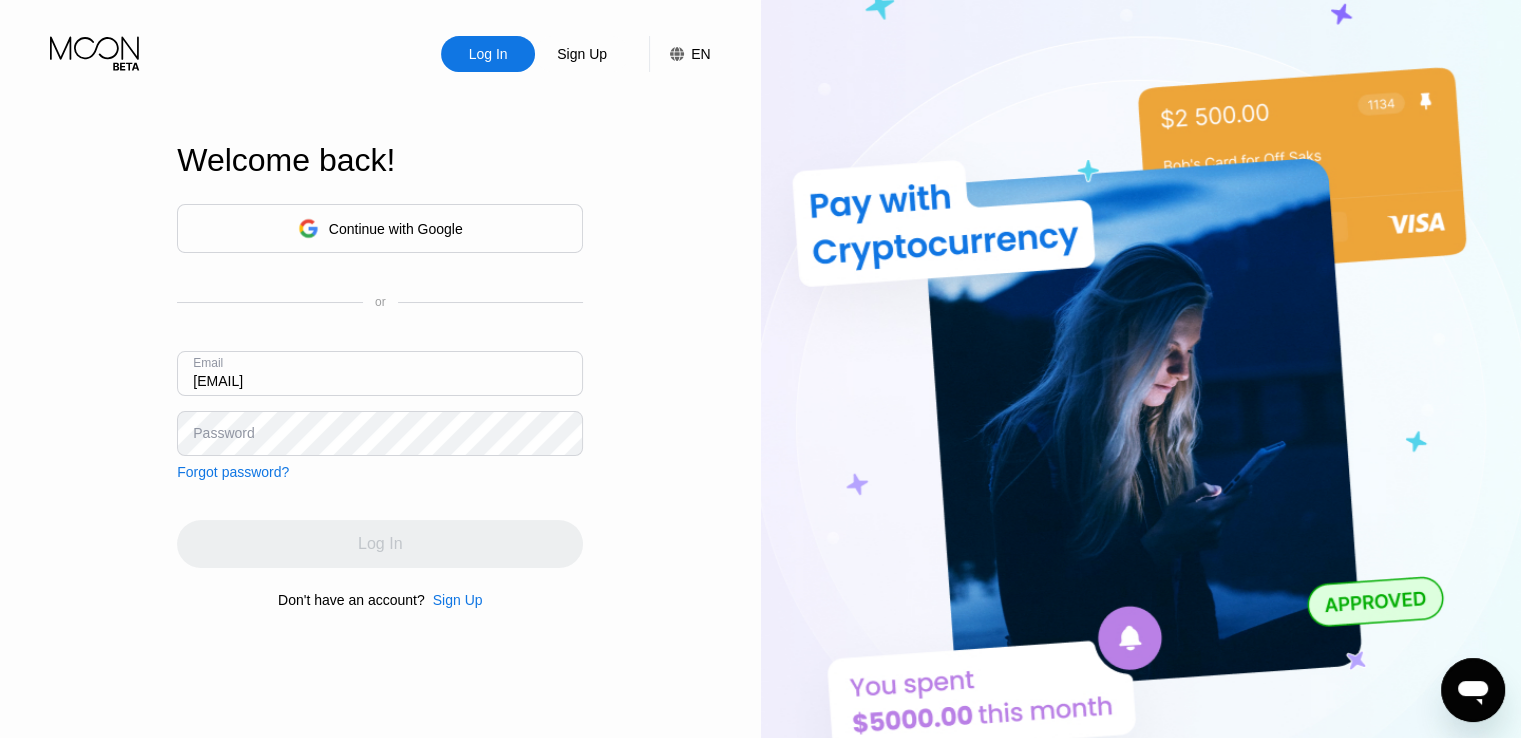 type on "[EMAIL]" 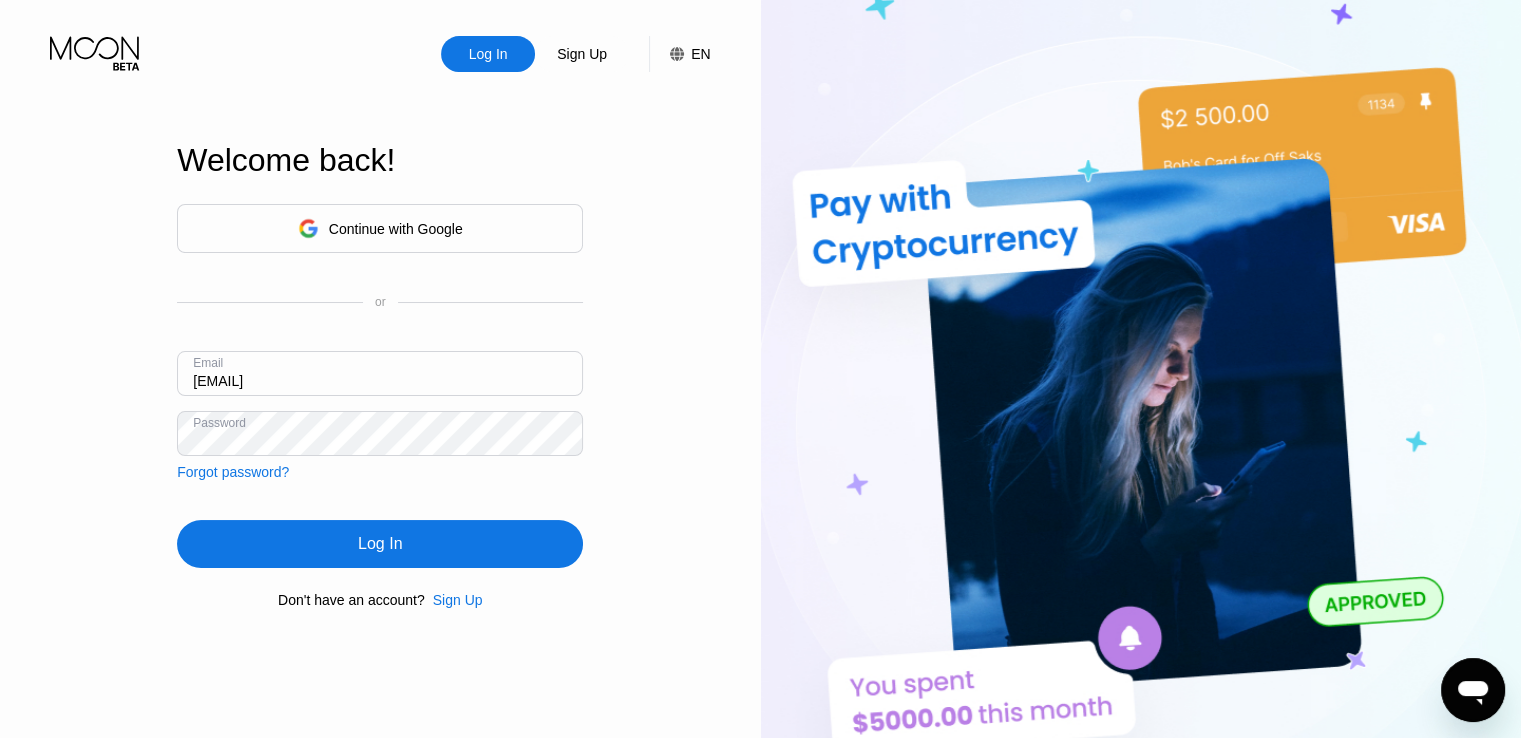 click on "Log In" at bounding box center [380, 544] 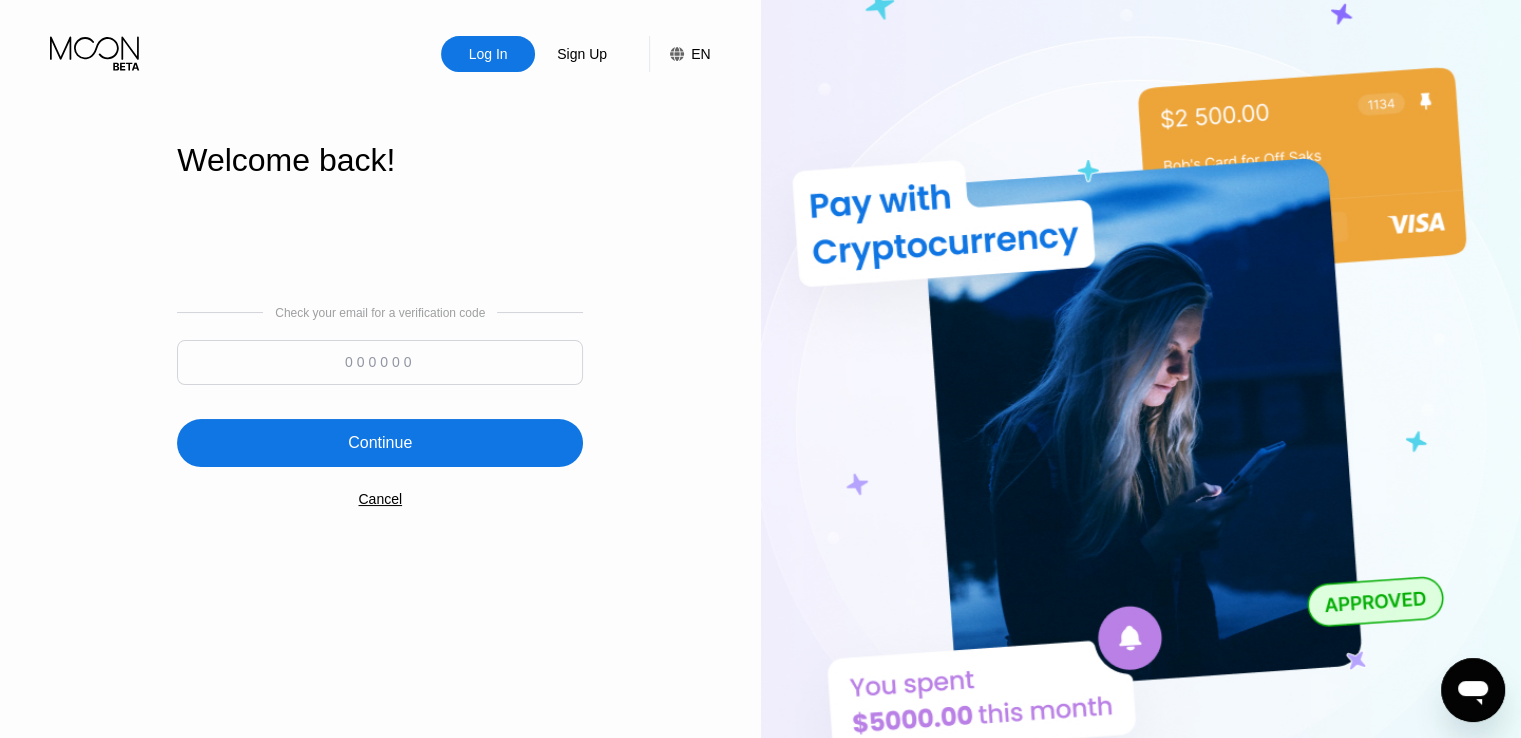 click at bounding box center (380, 367) 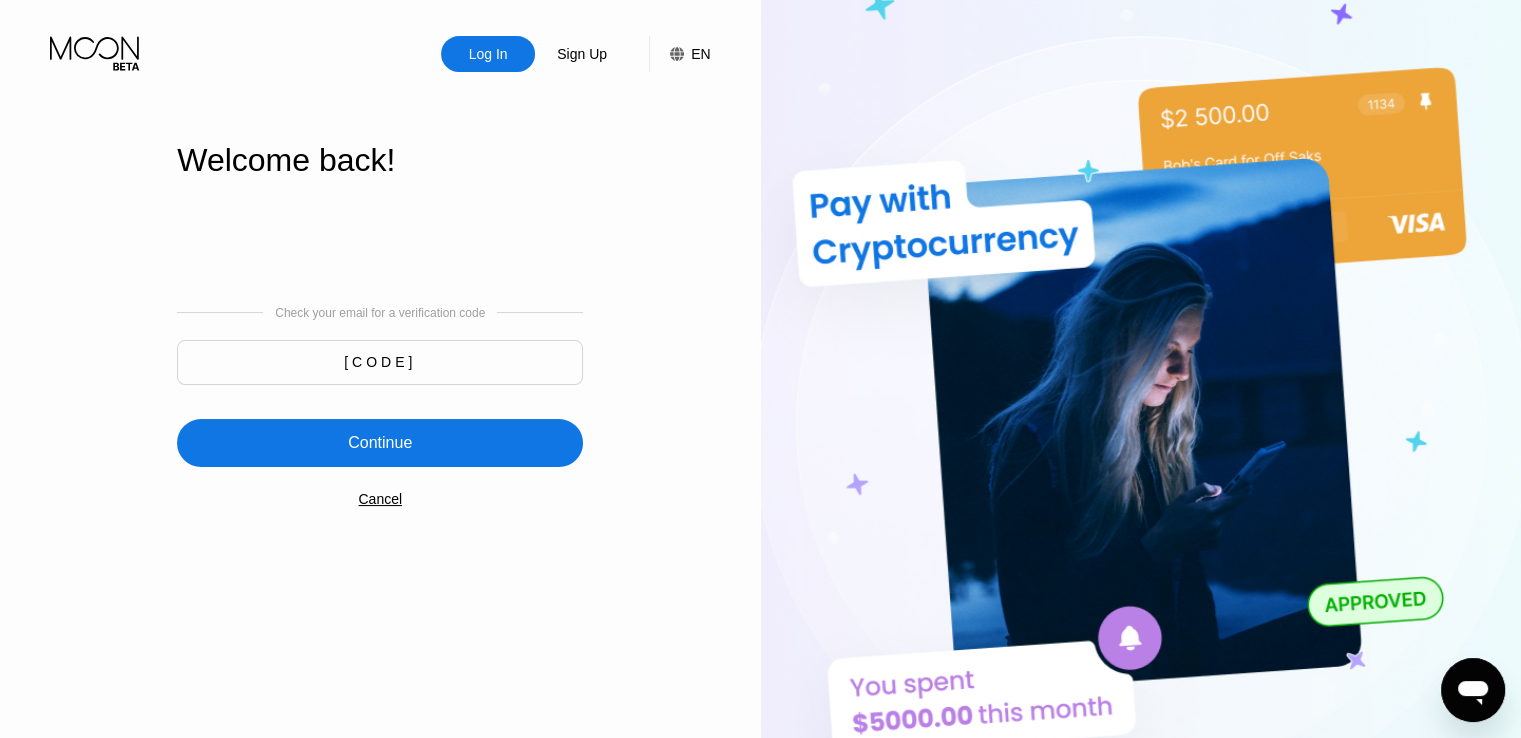 click on "705620" at bounding box center [380, 362] 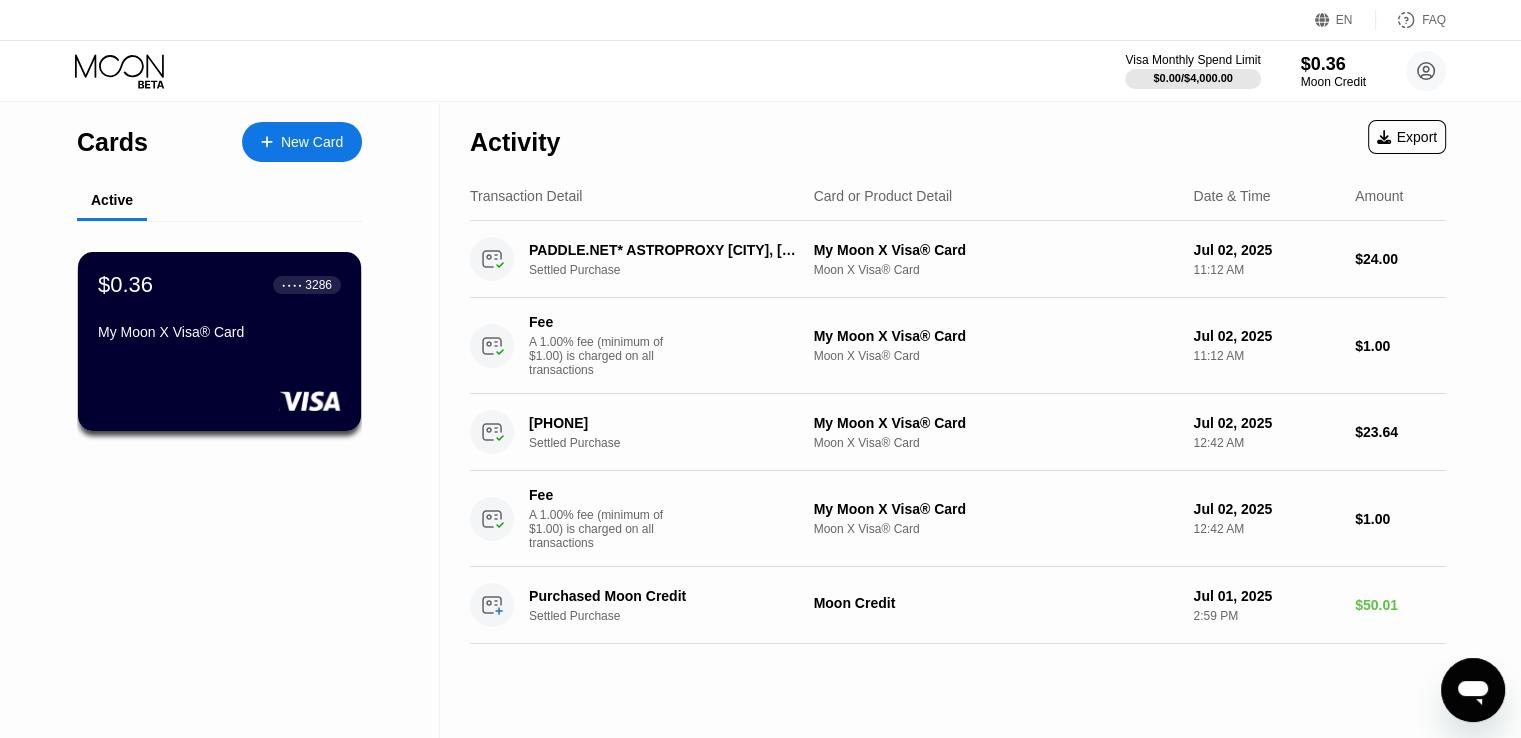 click on "3286" at bounding box center (318, 285) 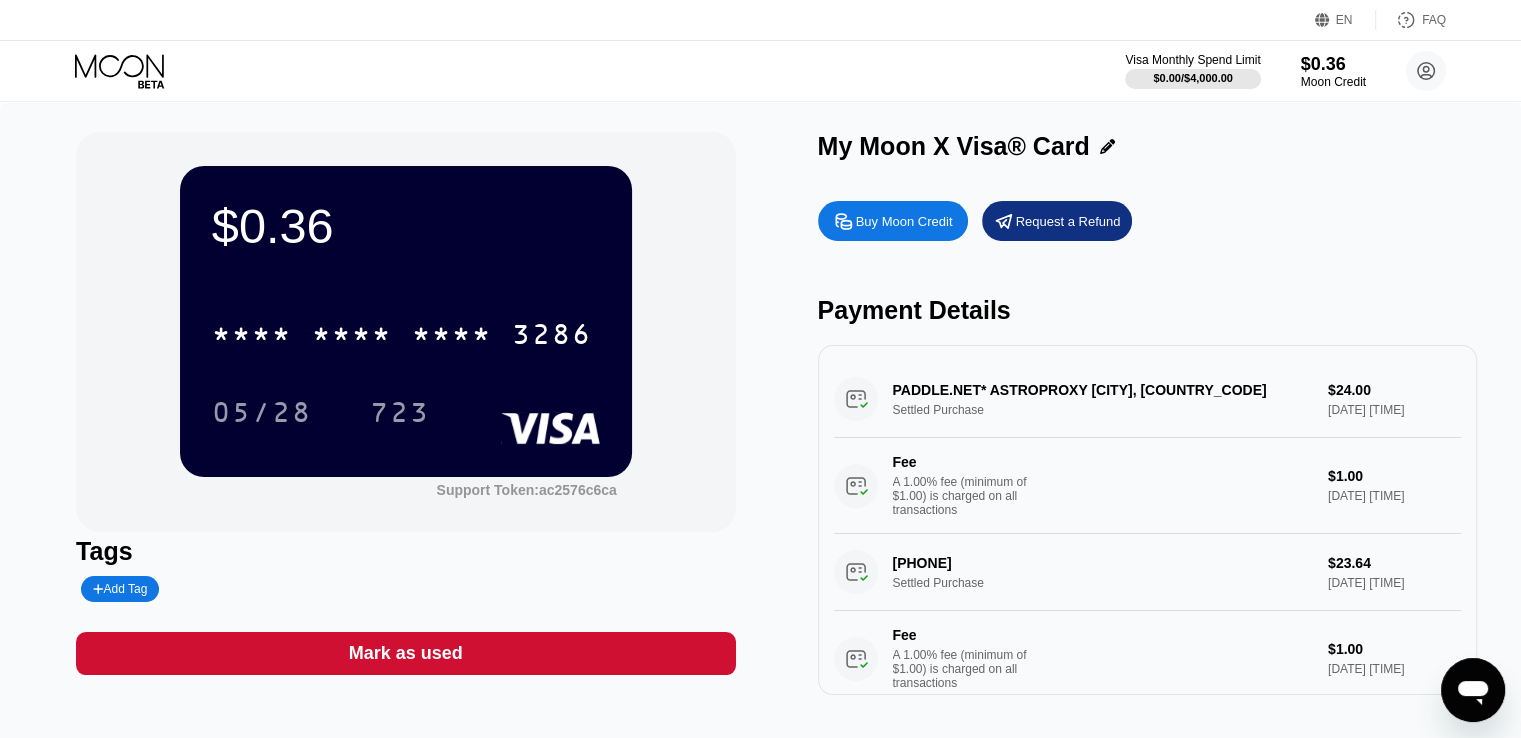 click on "Buy Moon Credit" at bounding box center (904, 221) 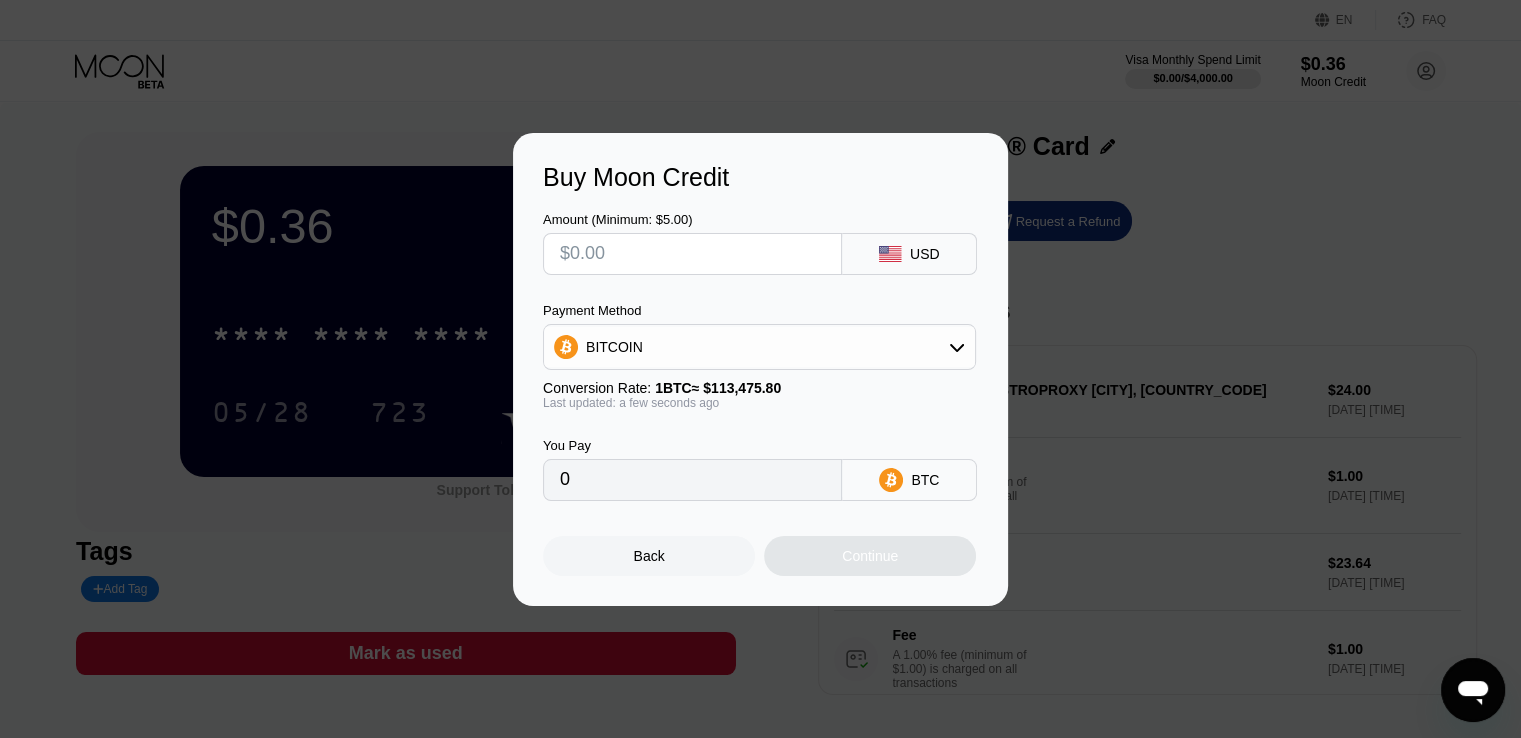 click on "Payment Method BITCOIN" at bounding box center [759, 336] 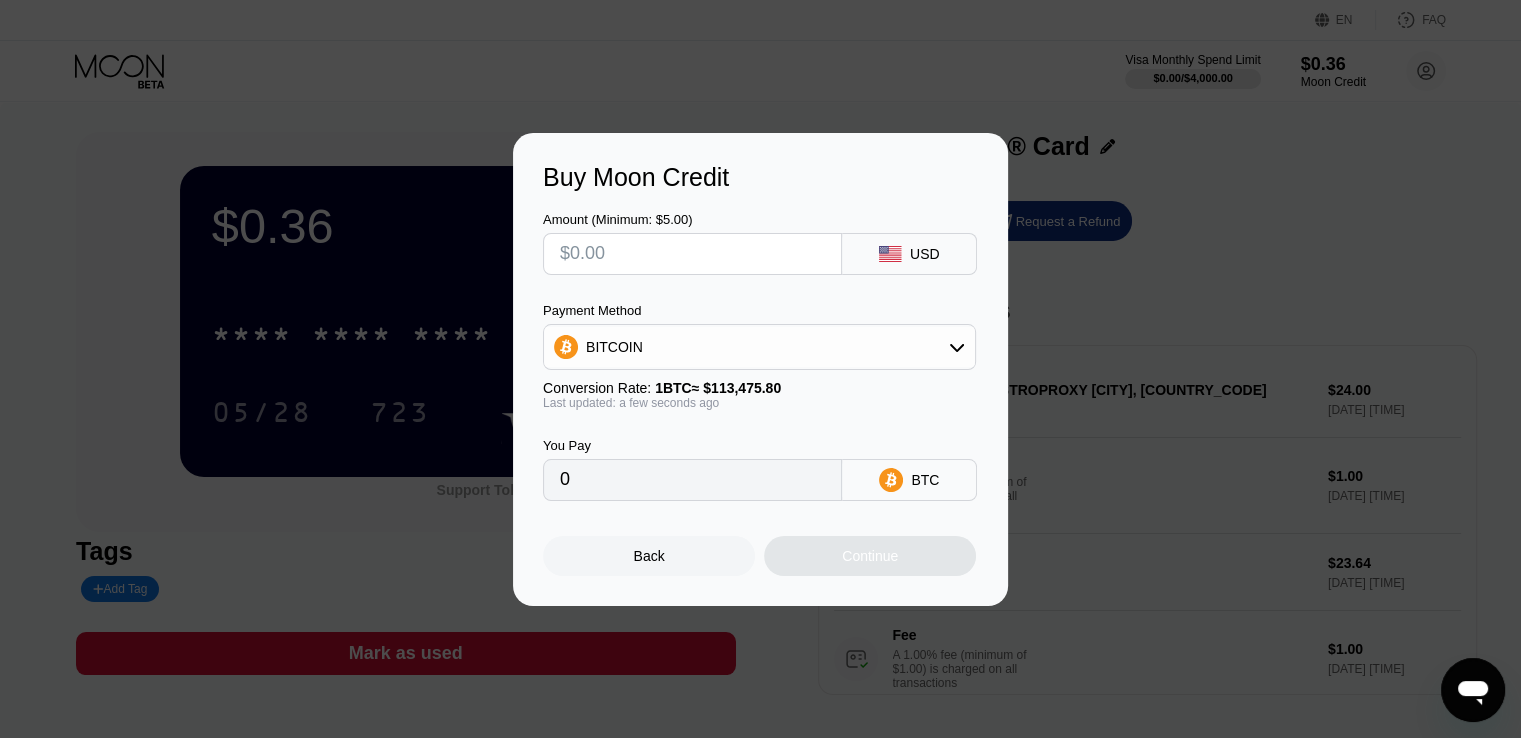 click on "BITCOIN" at bounding box center (759, 347) 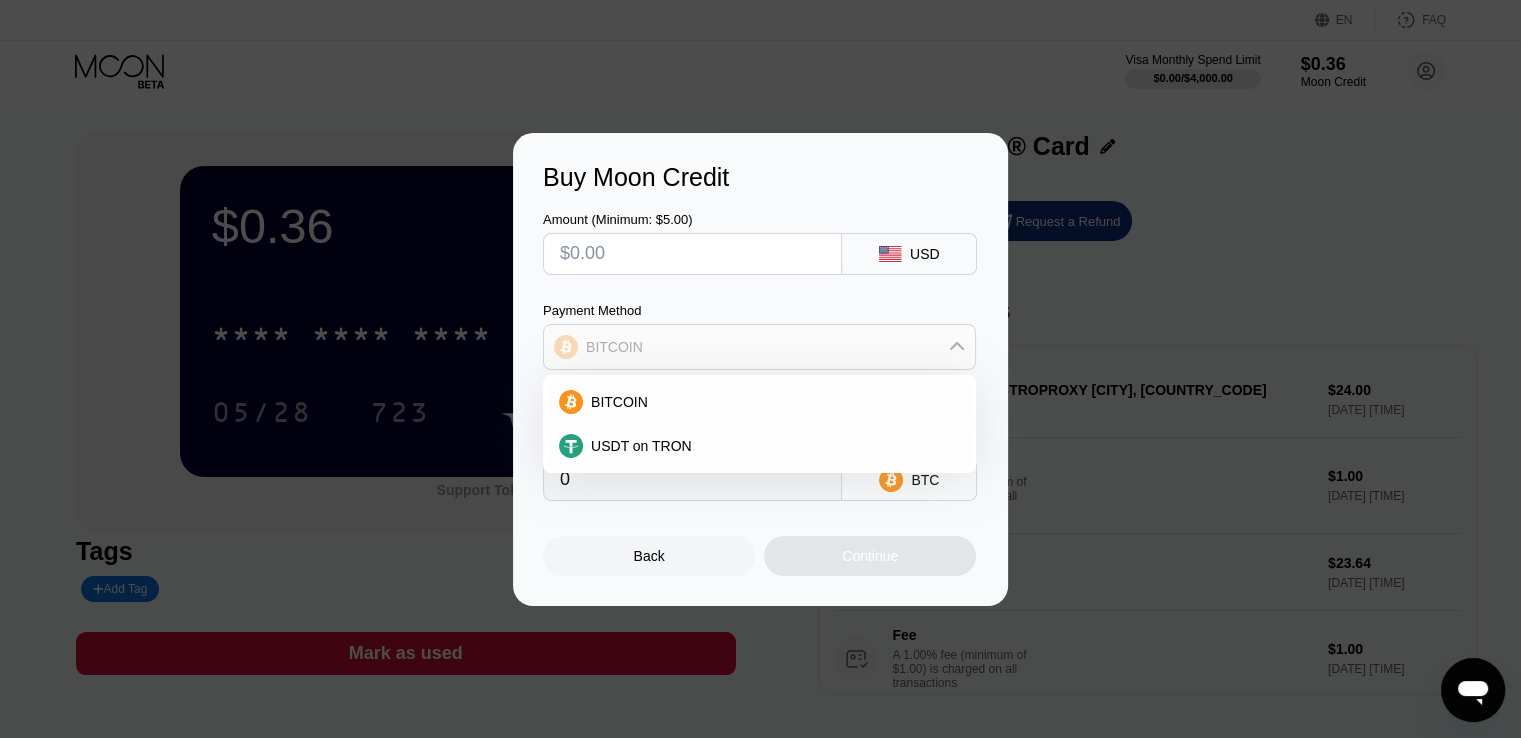 click on "BITCOIN" at bounding box center (759, 347) 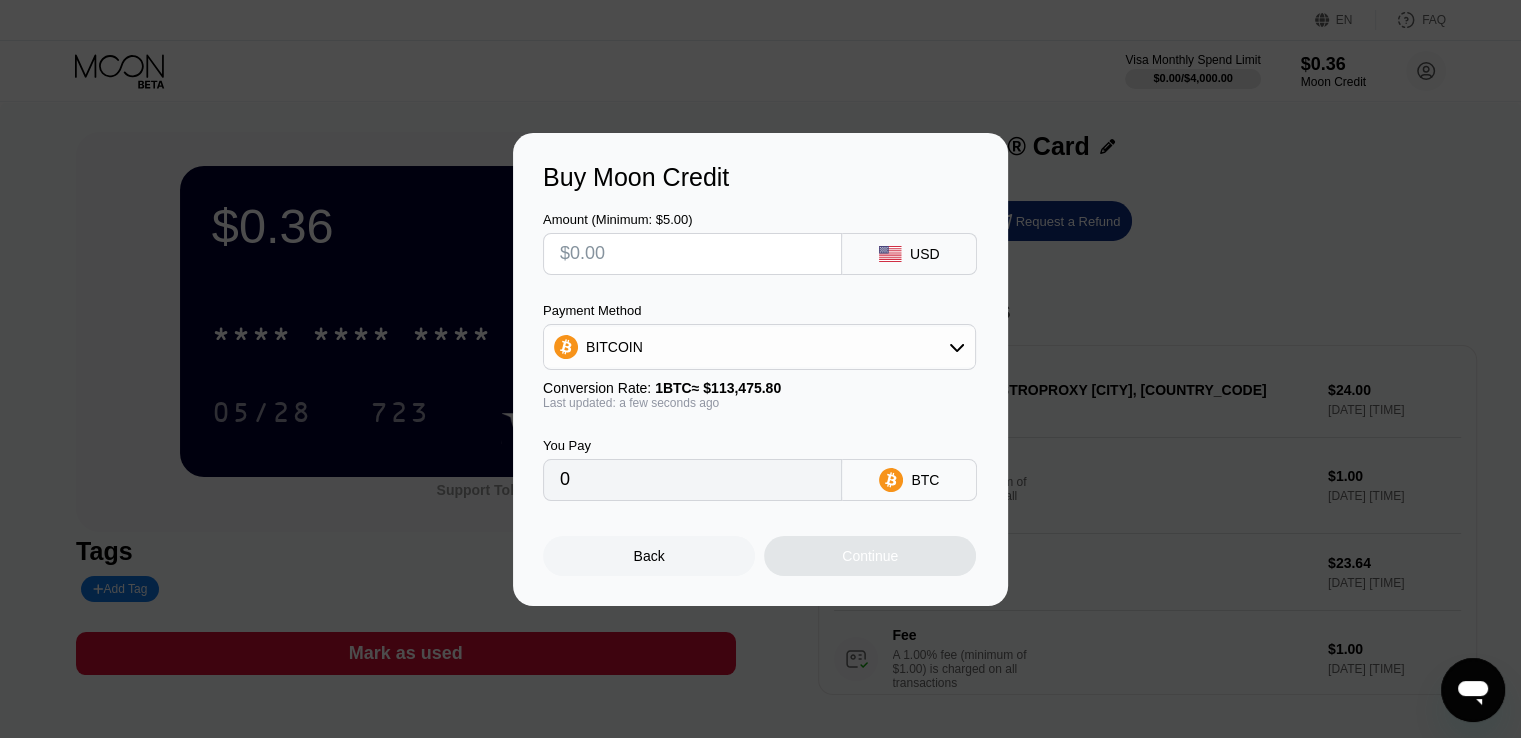click on "BITCOIN" at bounding box center (759, 347) 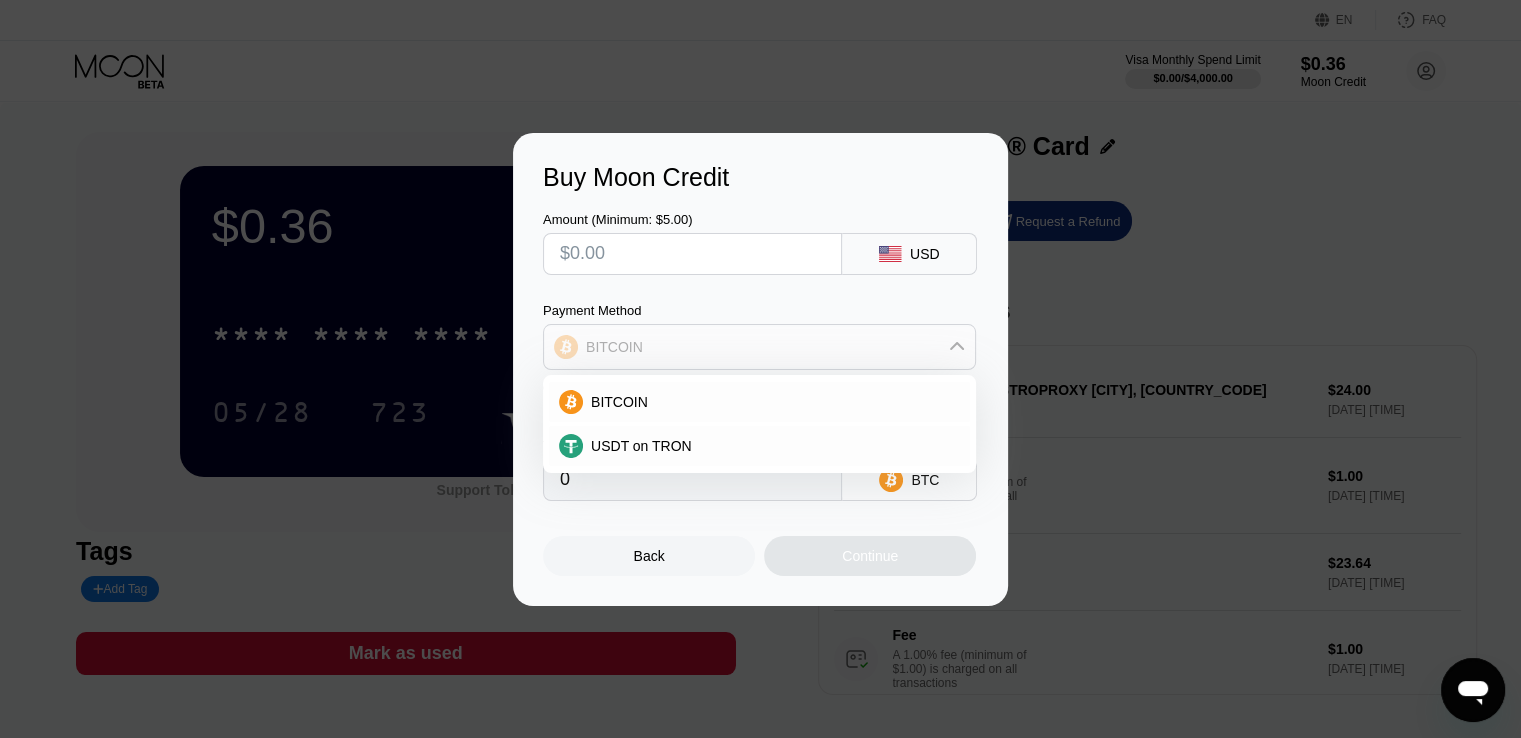 click on "BITCOIN" at bounding box center (759, 347) 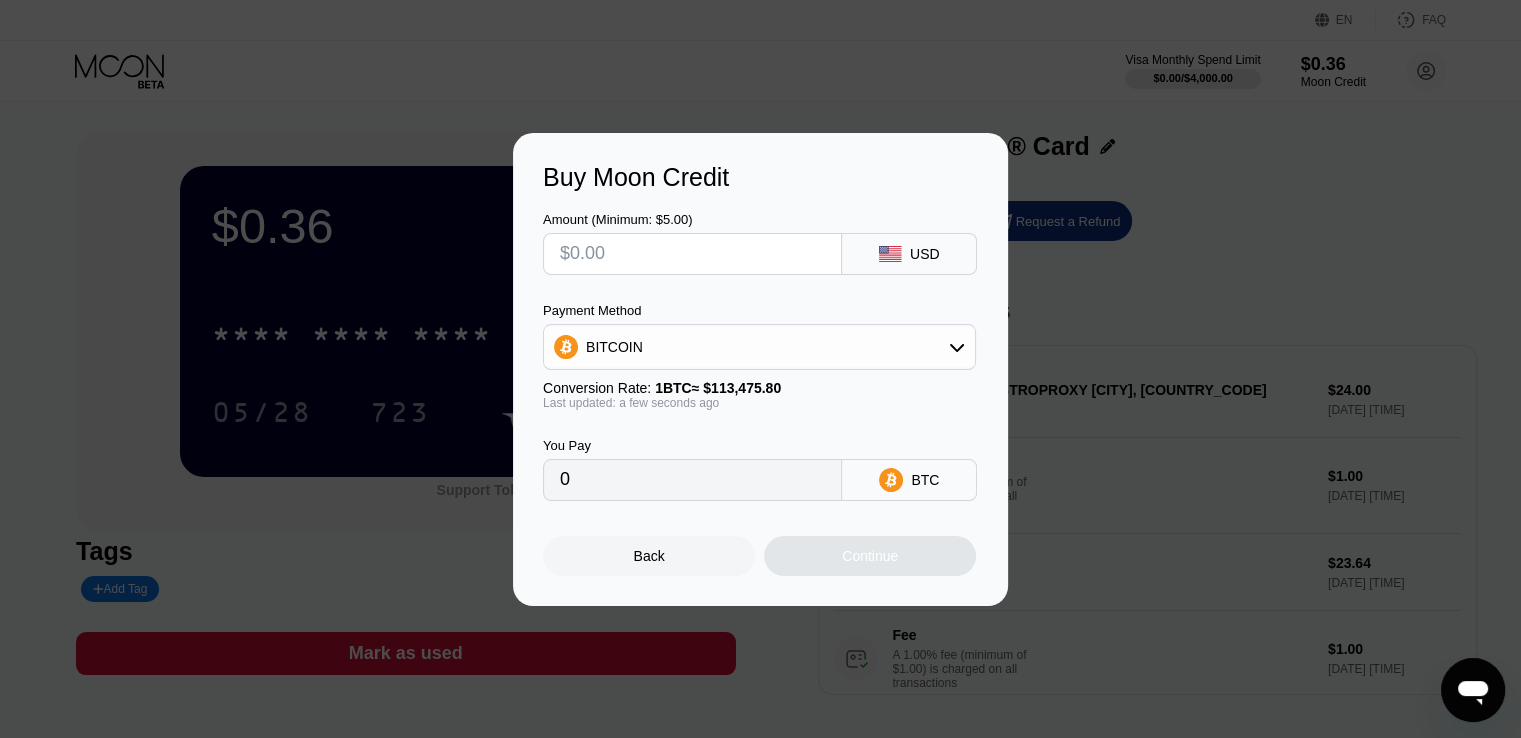 click on "Back" at bounding box center (649, 556) 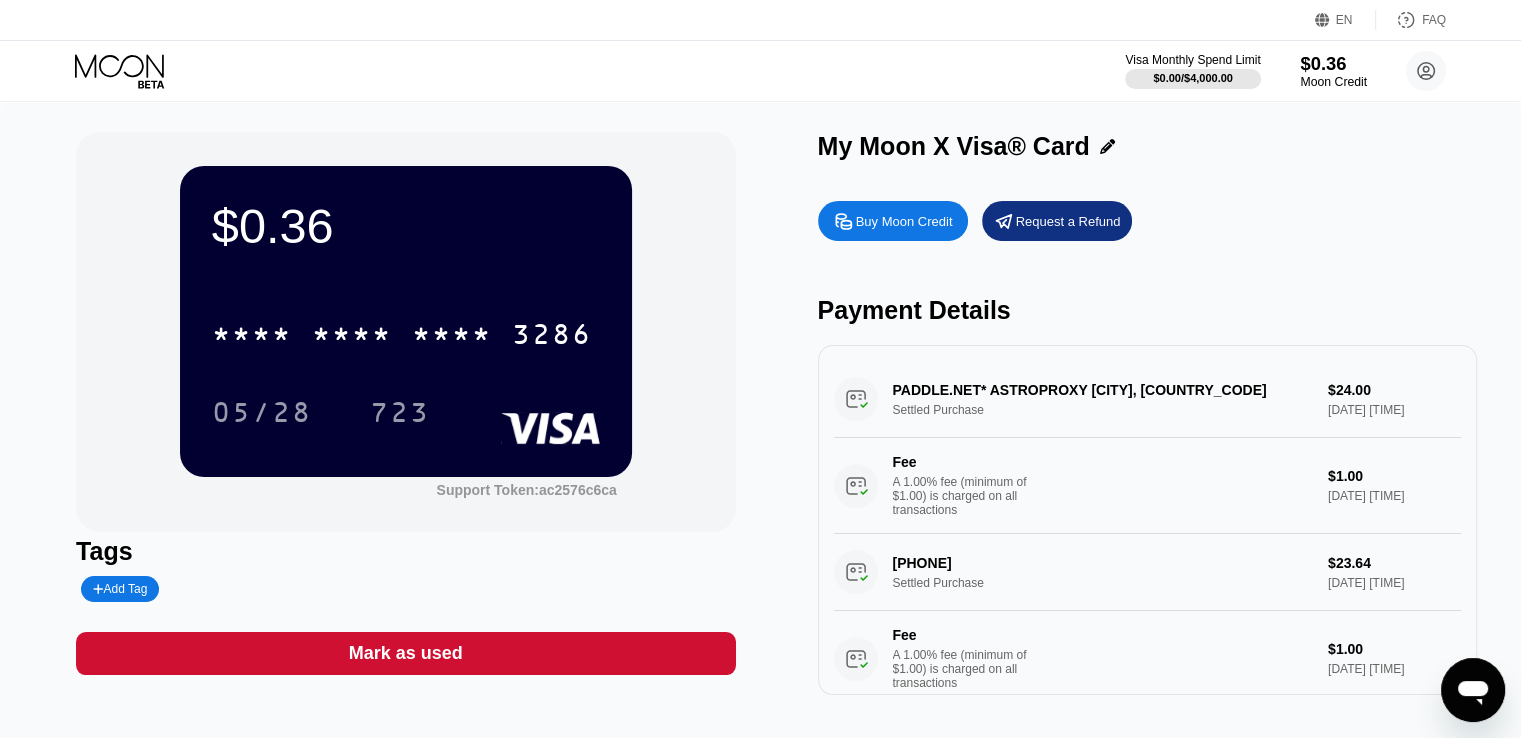 click on "$0.36" at bounding box center (1333, 63) 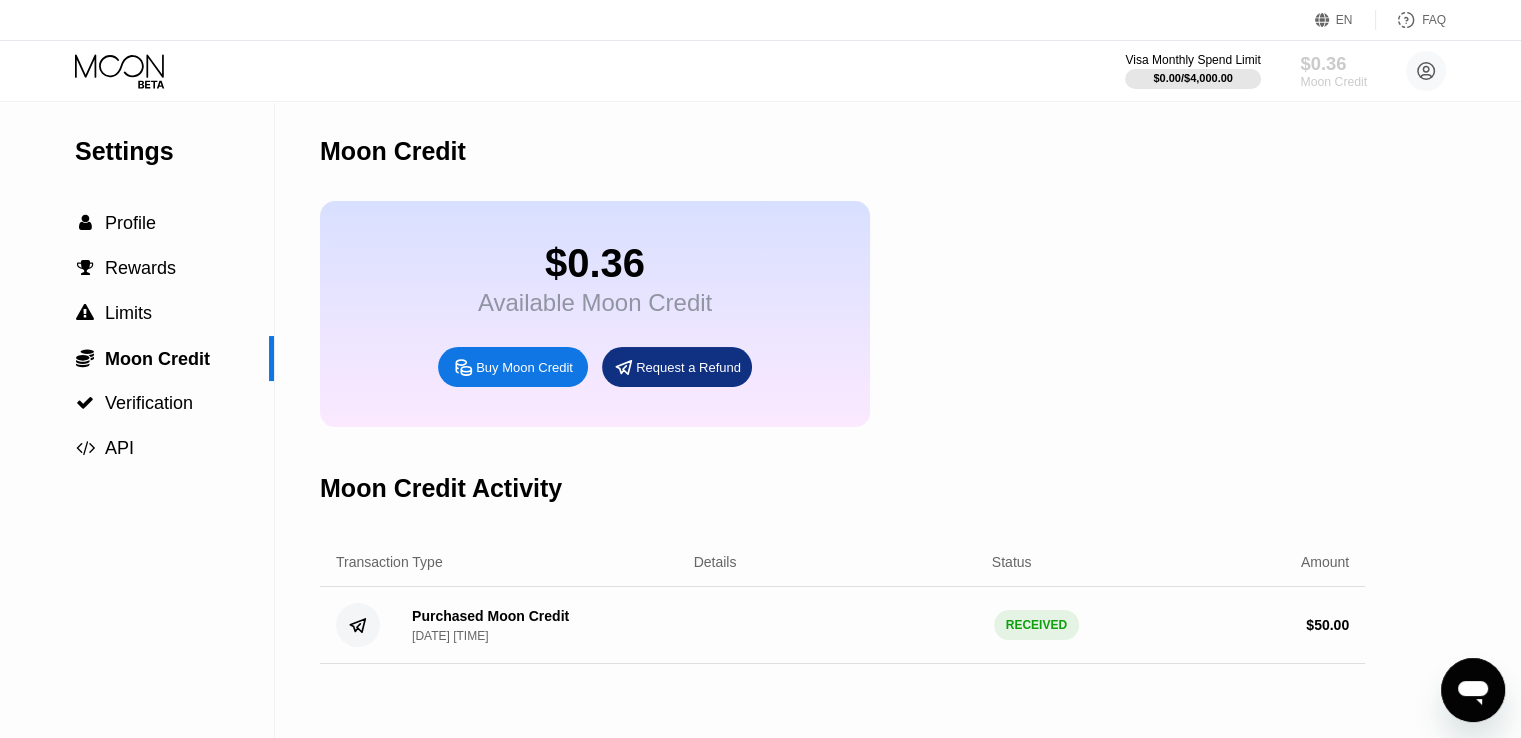 click on "$0.36" at bounding box center (1333, 63) 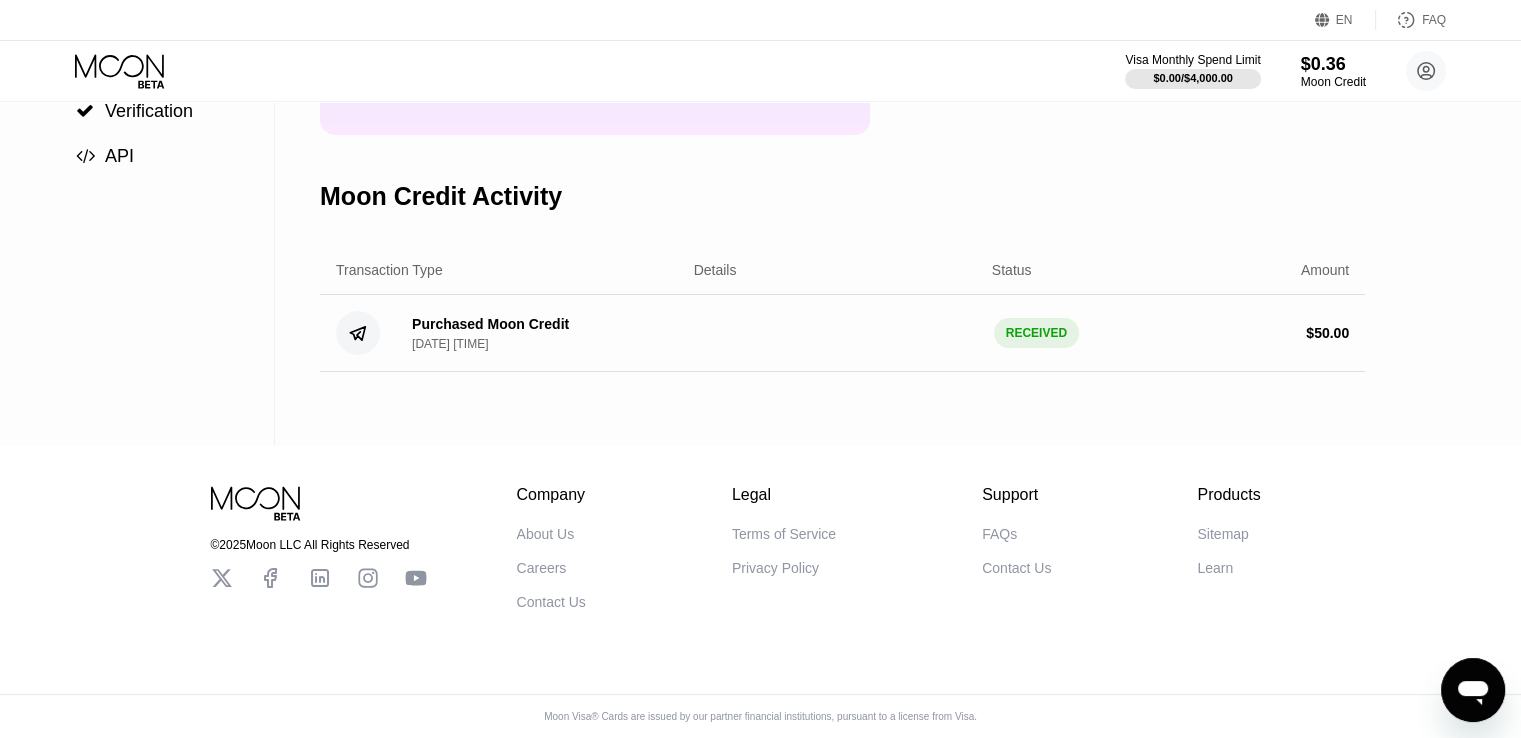 scroll, scrollTop: 0, scrollLeft: 0, axis: both 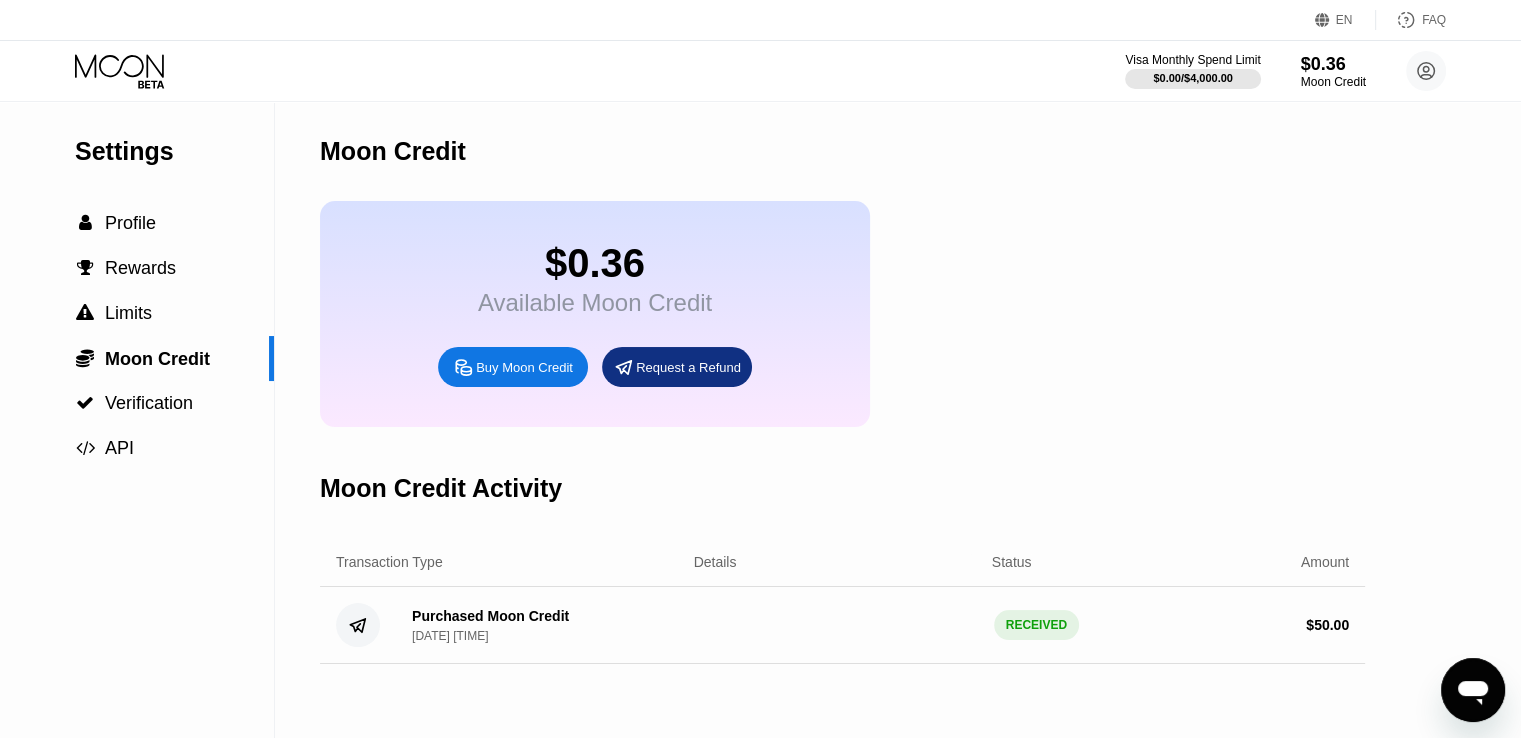 click on "Buy Moon Credit" at bounding box center (513, 367) 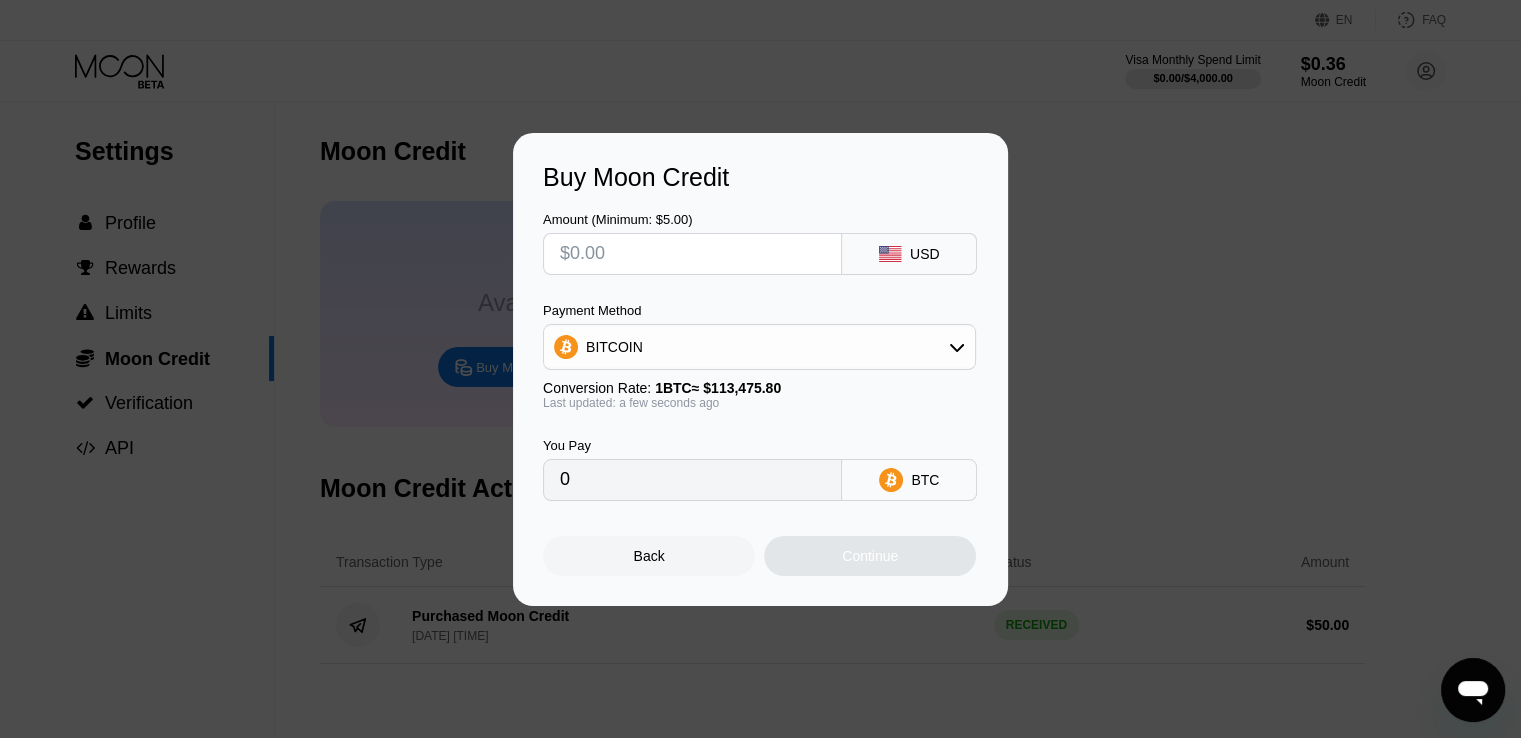 click on "Back Continue" at bounding box center (760, 538) 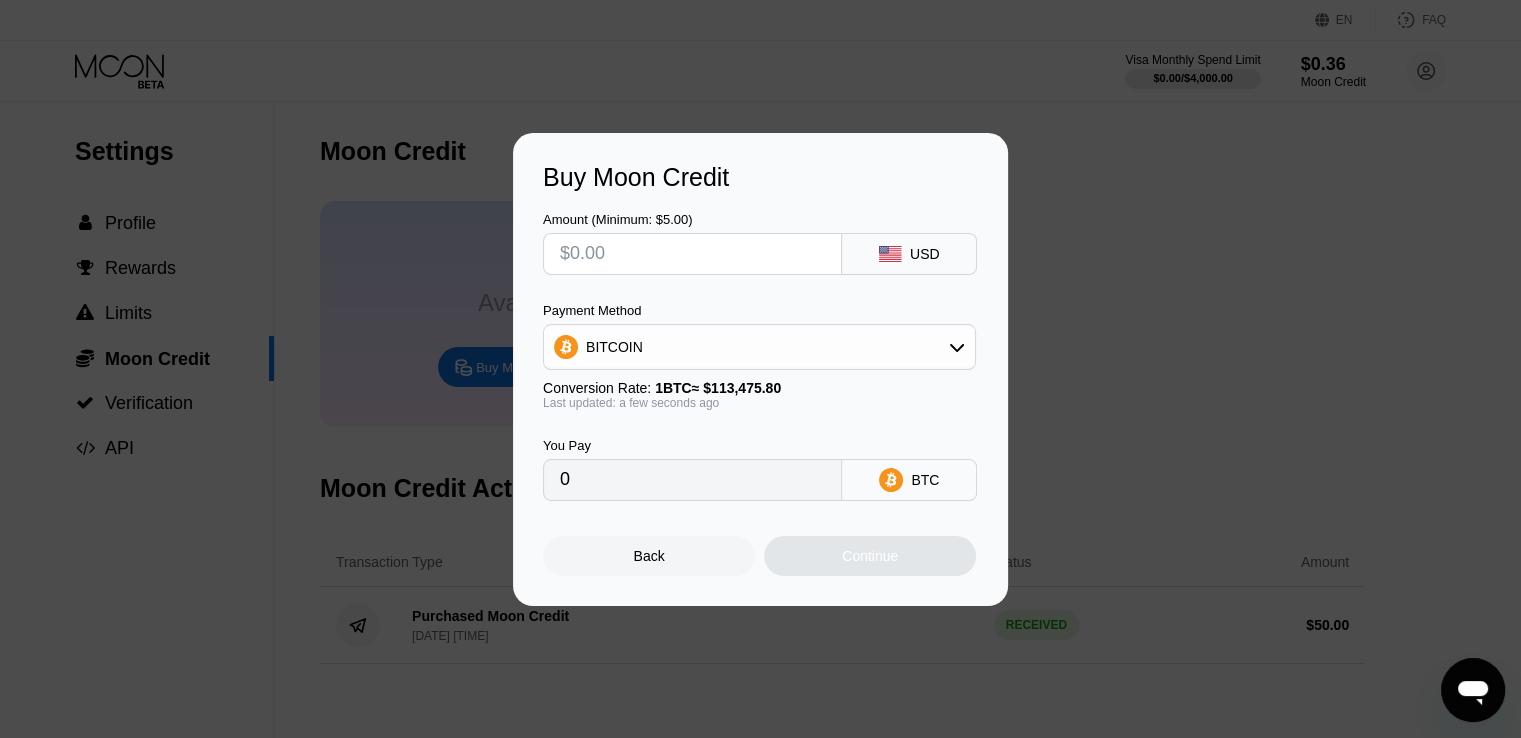 click on "Back" at bounding box center (649, 556) 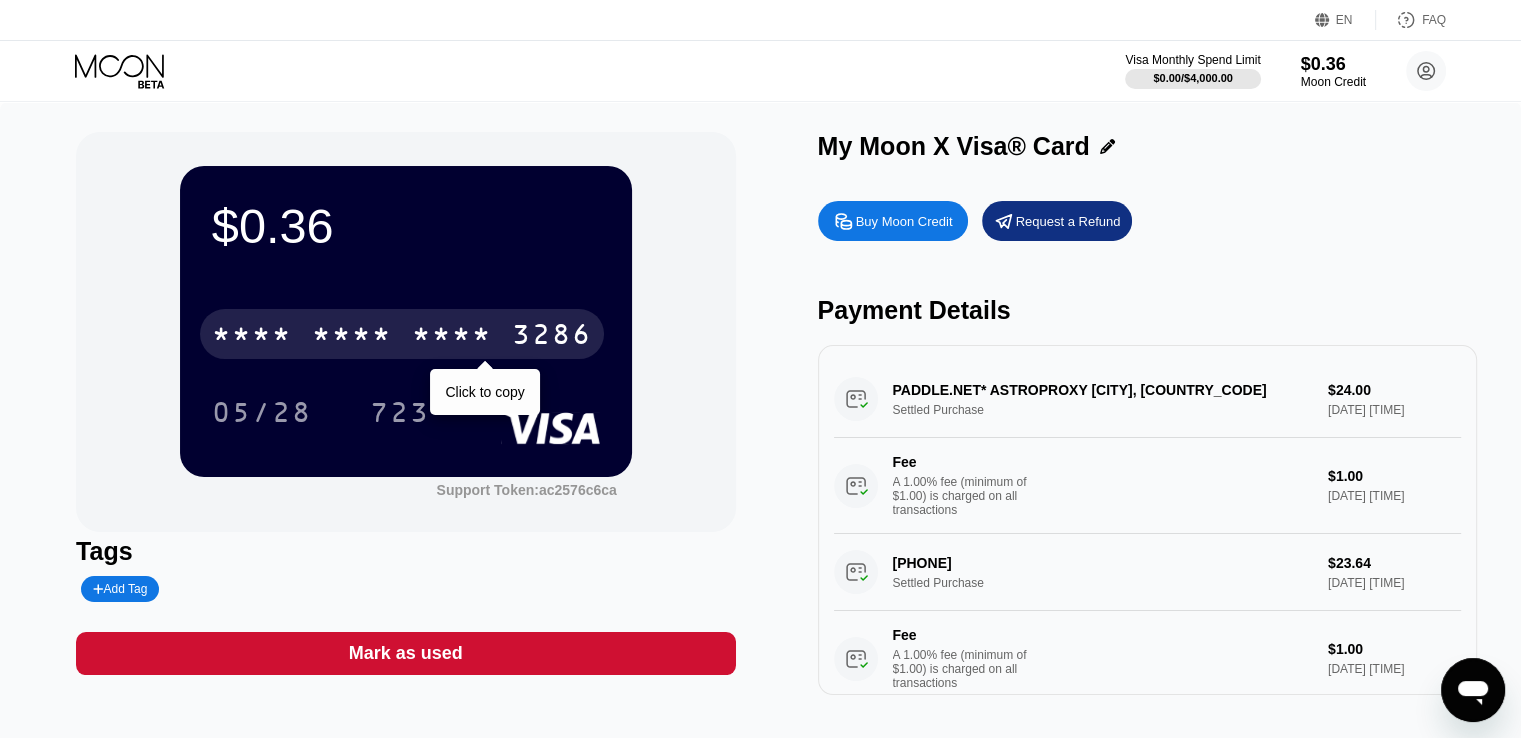 click on "3286" at bounding box center (552, 337) 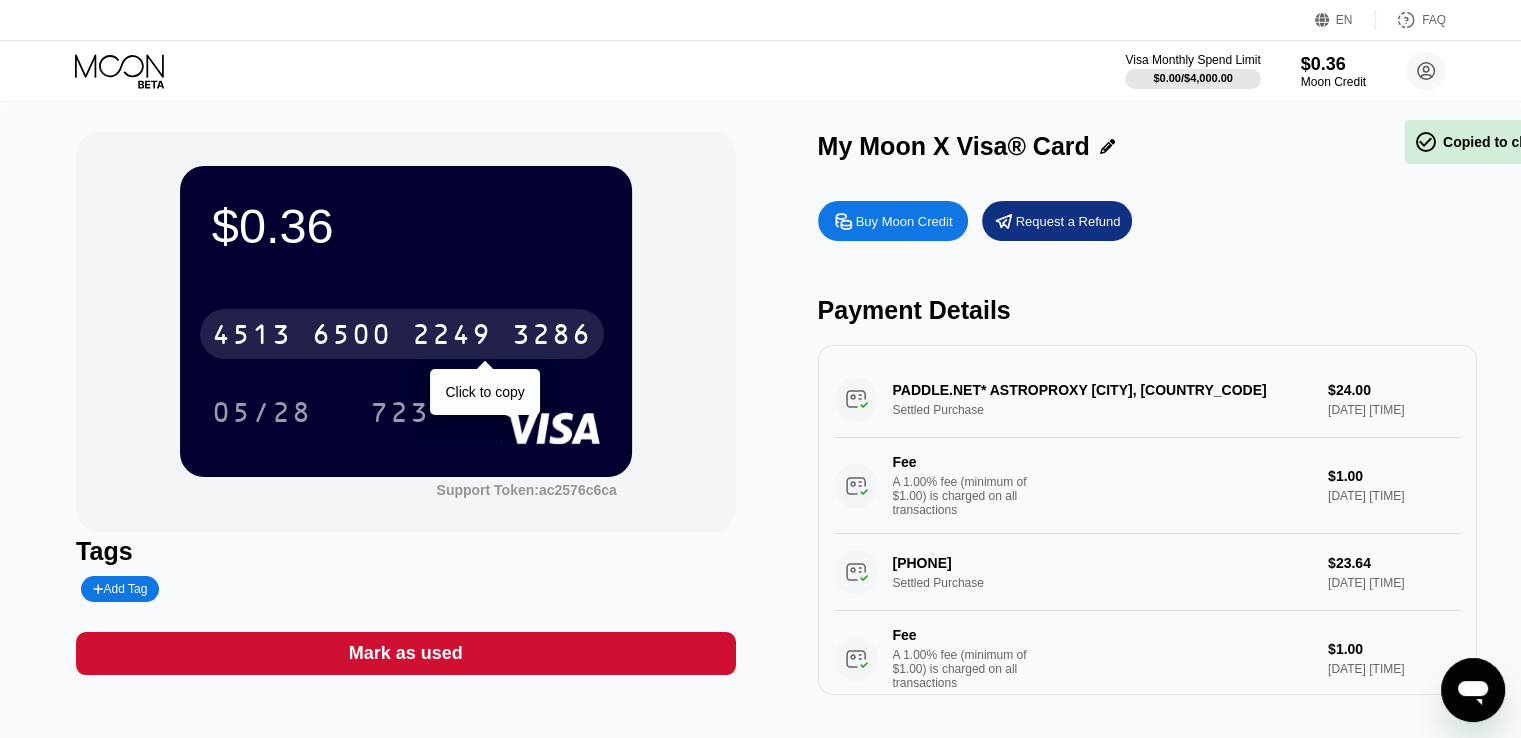 click on "3286" at bounding box center [552, 337] 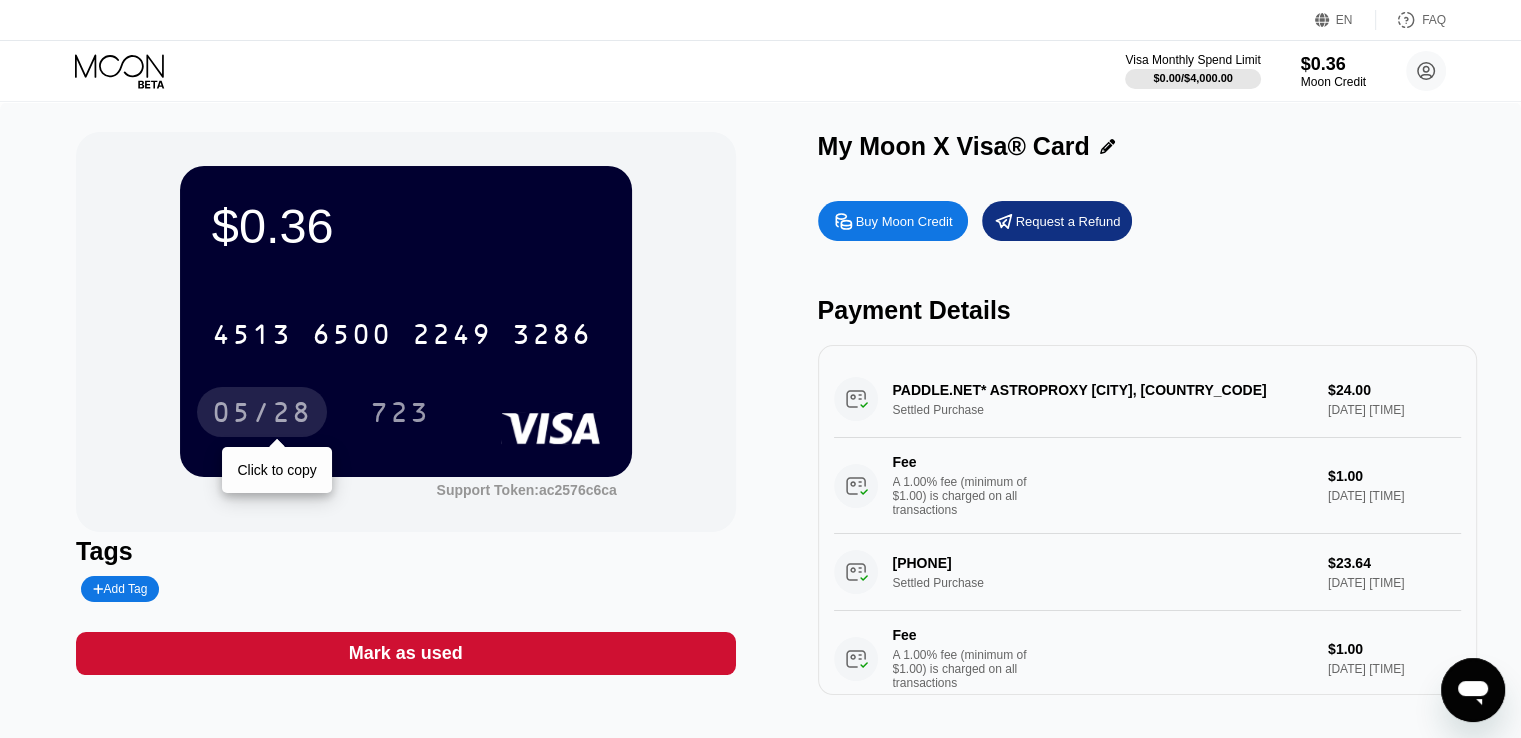 click on "05/28" at bounding box center (262, 415) 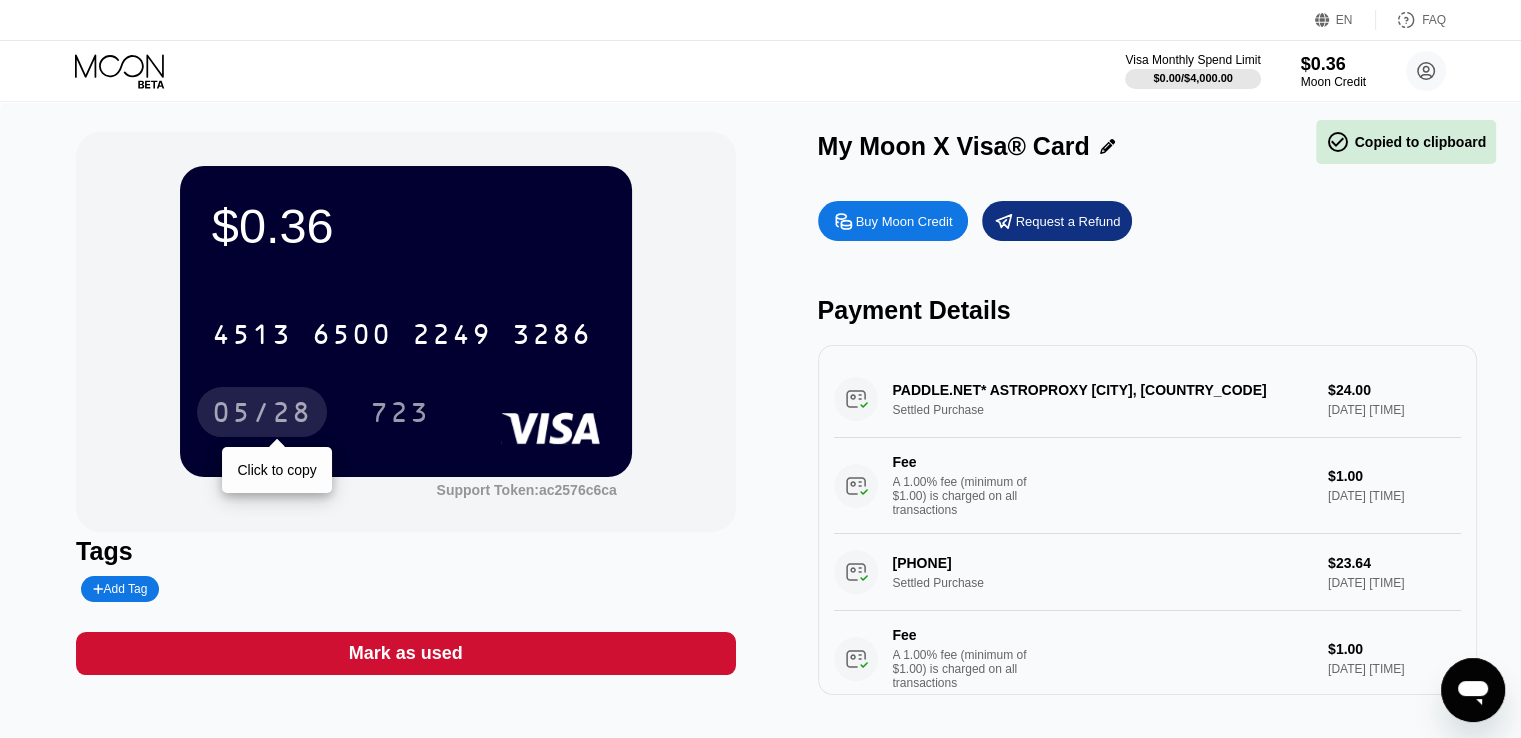click on "05/28" at bounding box center (262, 415) 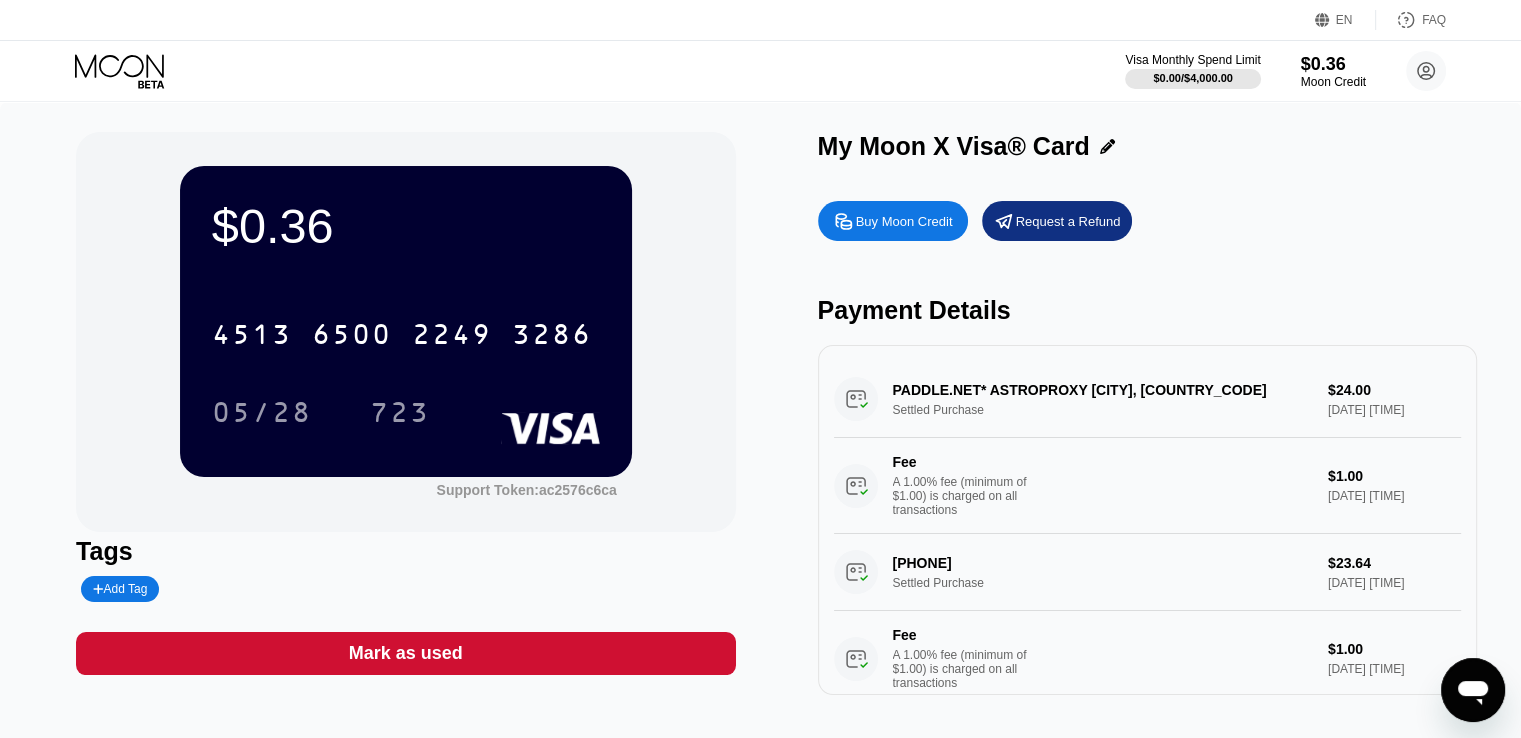 click on "723" at bounding box center (400, 415) 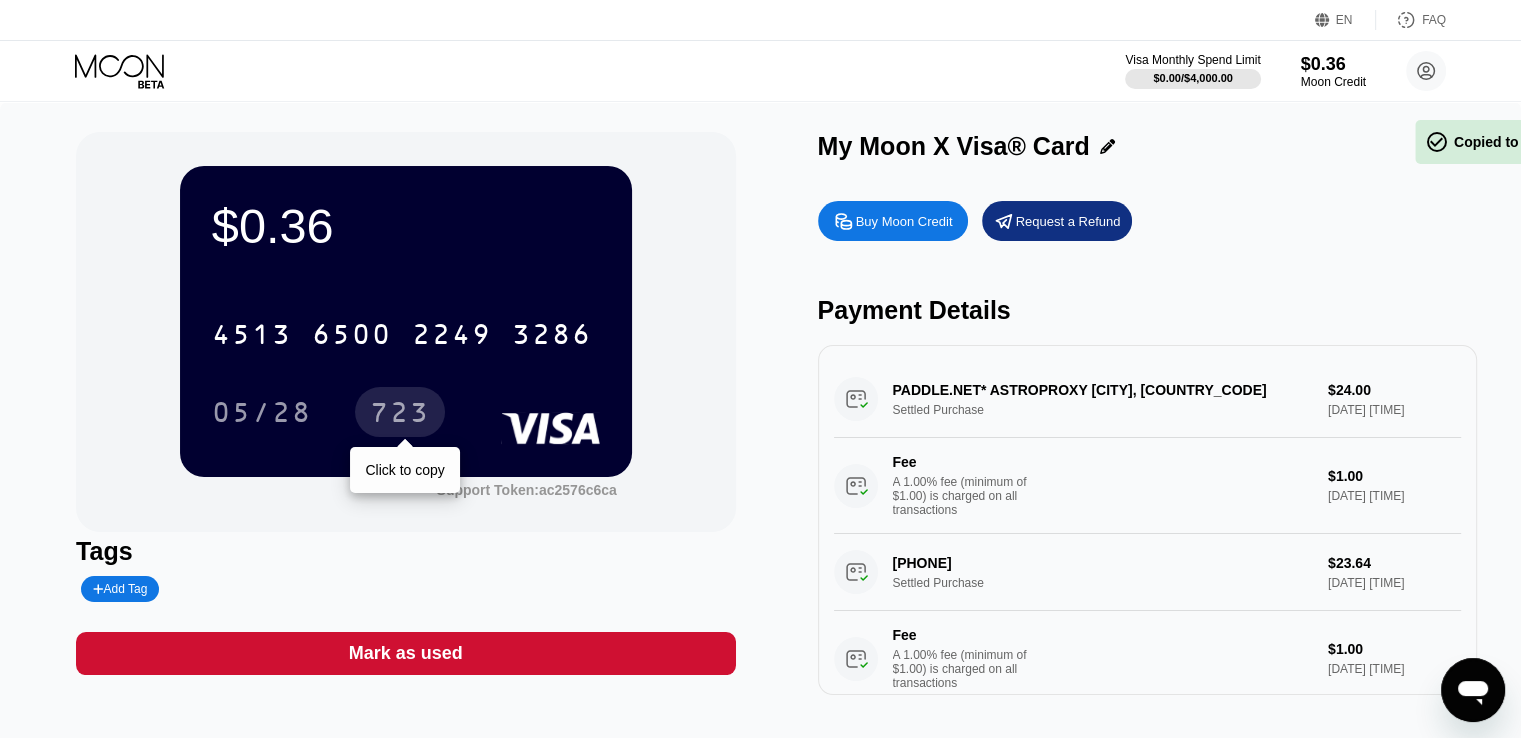 click on "723" at bounding box center (400, 415) 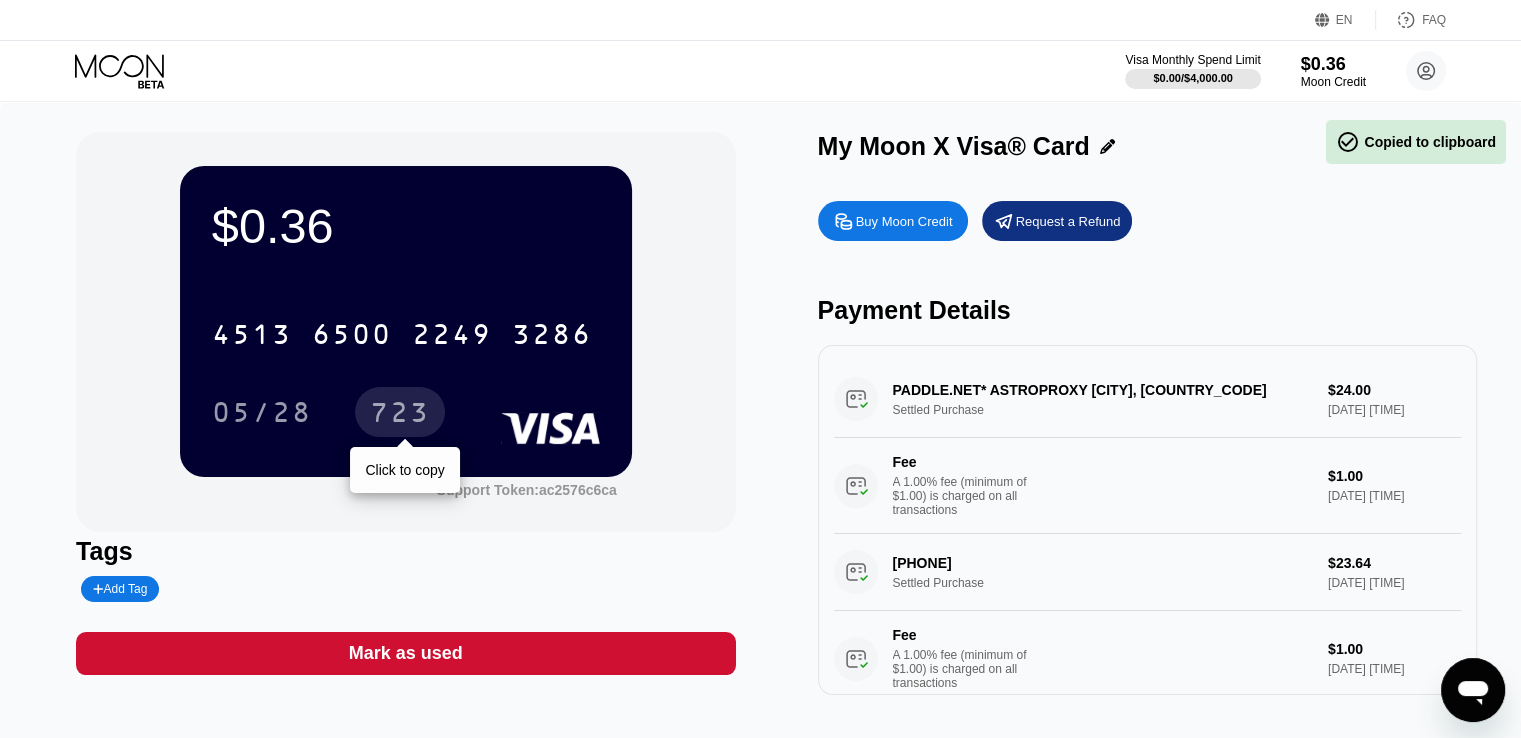 click on "723" at bounding box center (400, 415) 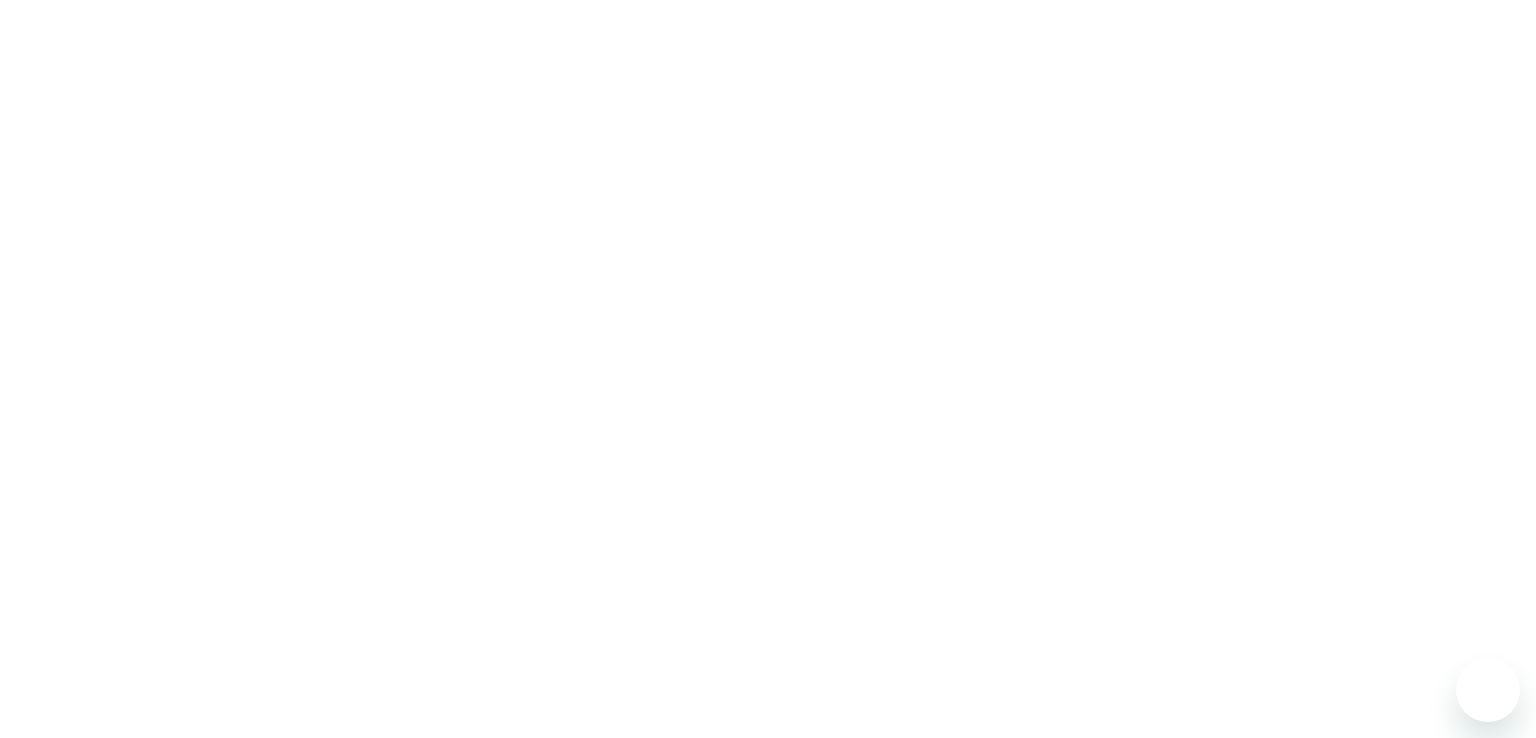 scroll, scrollTop: 0, scrollLeft: 0, axis: both 